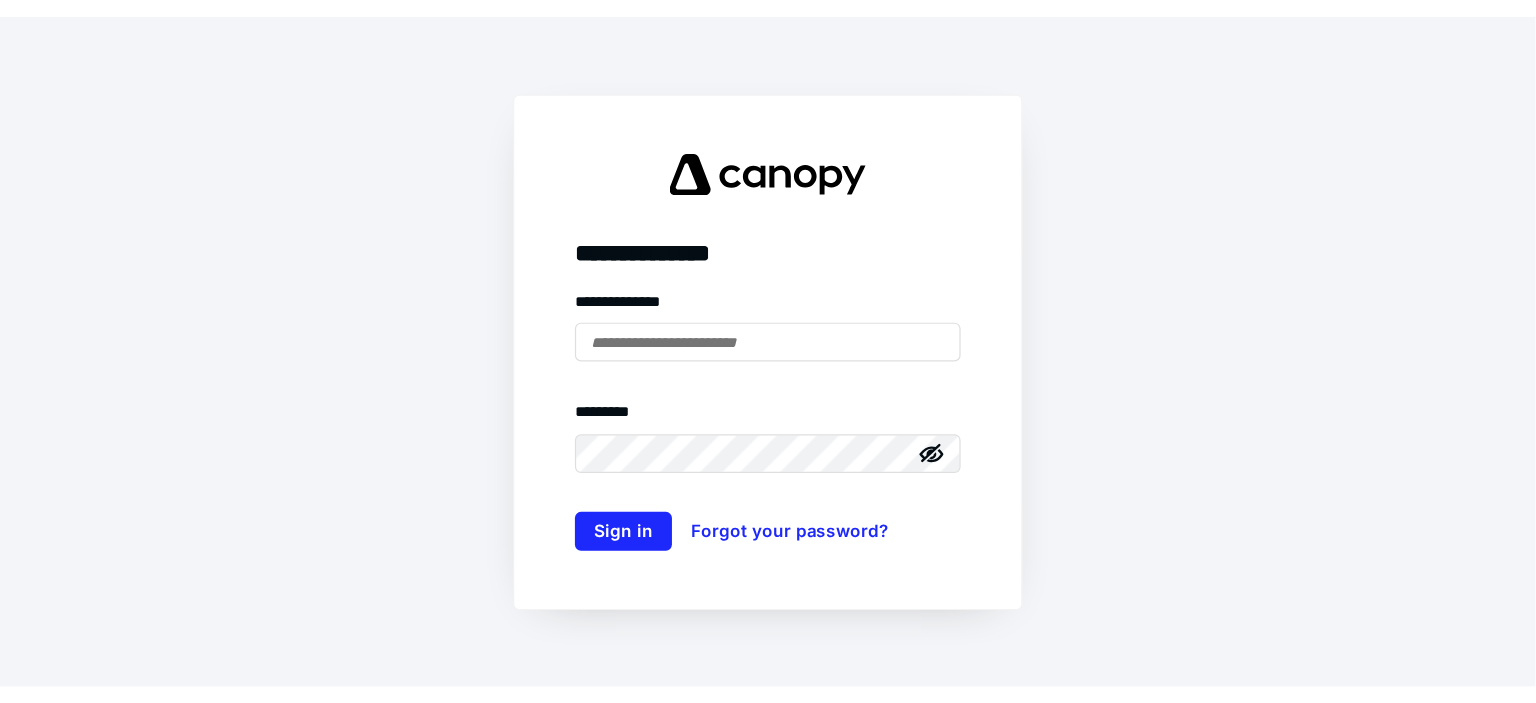 scroll, scrollTop: 0, scrollLeft: 0, axis: both 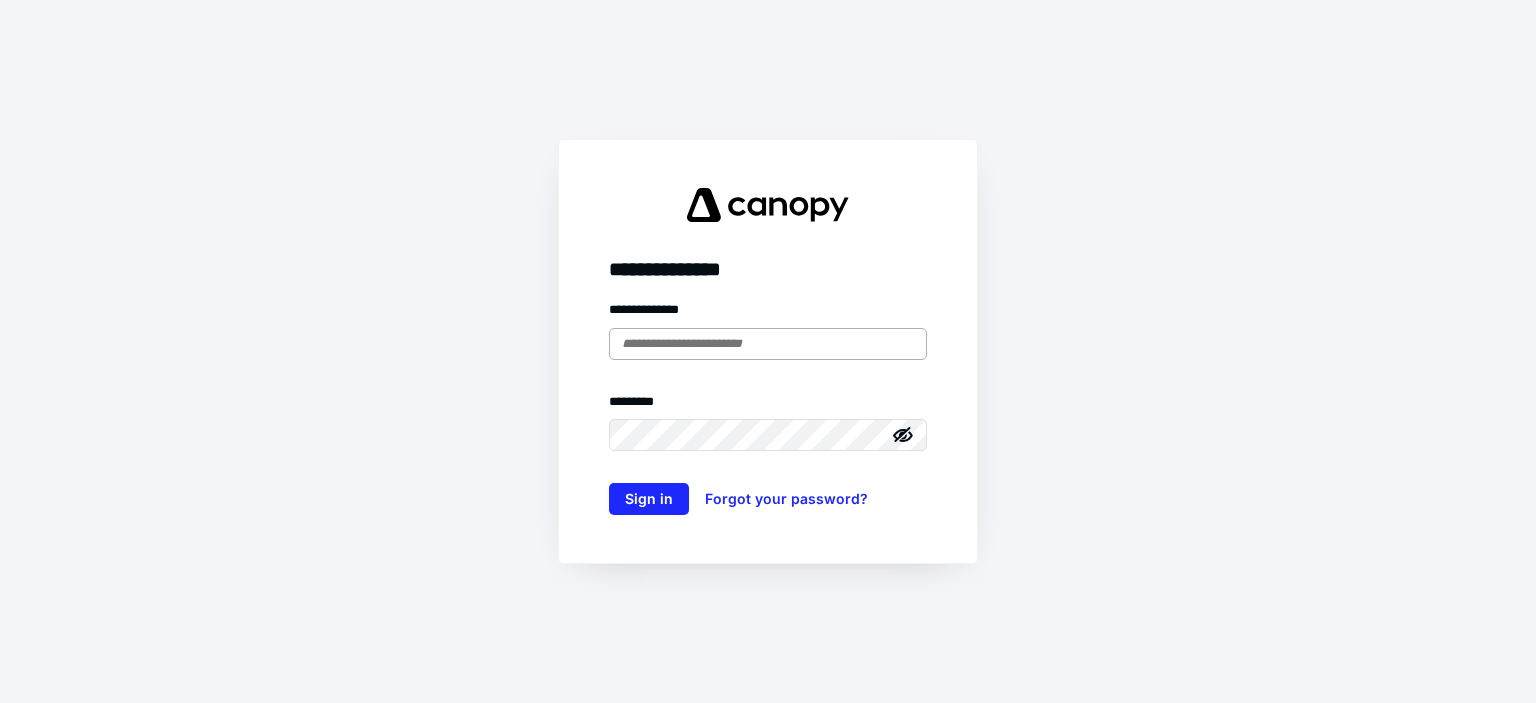 click at bounding box center [768, 344] 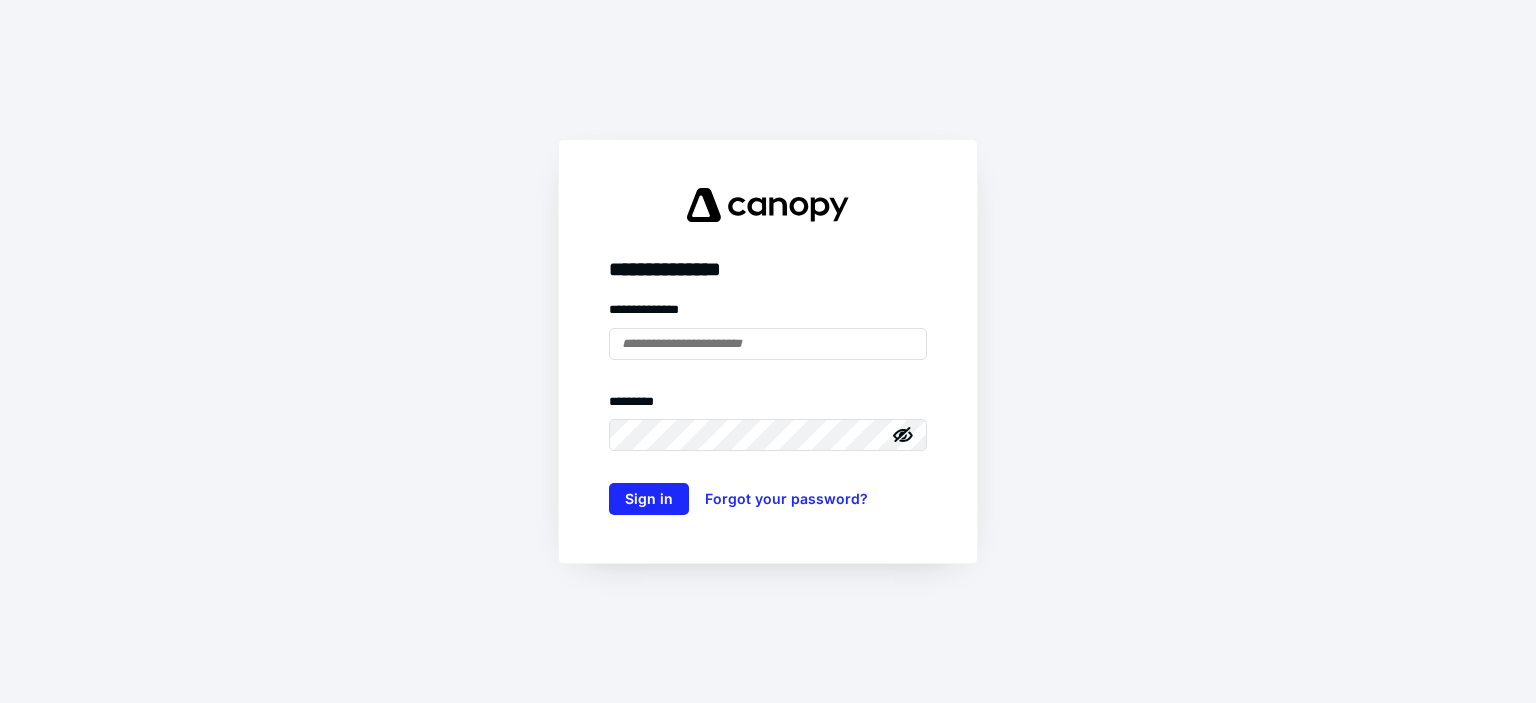 type on "**********" 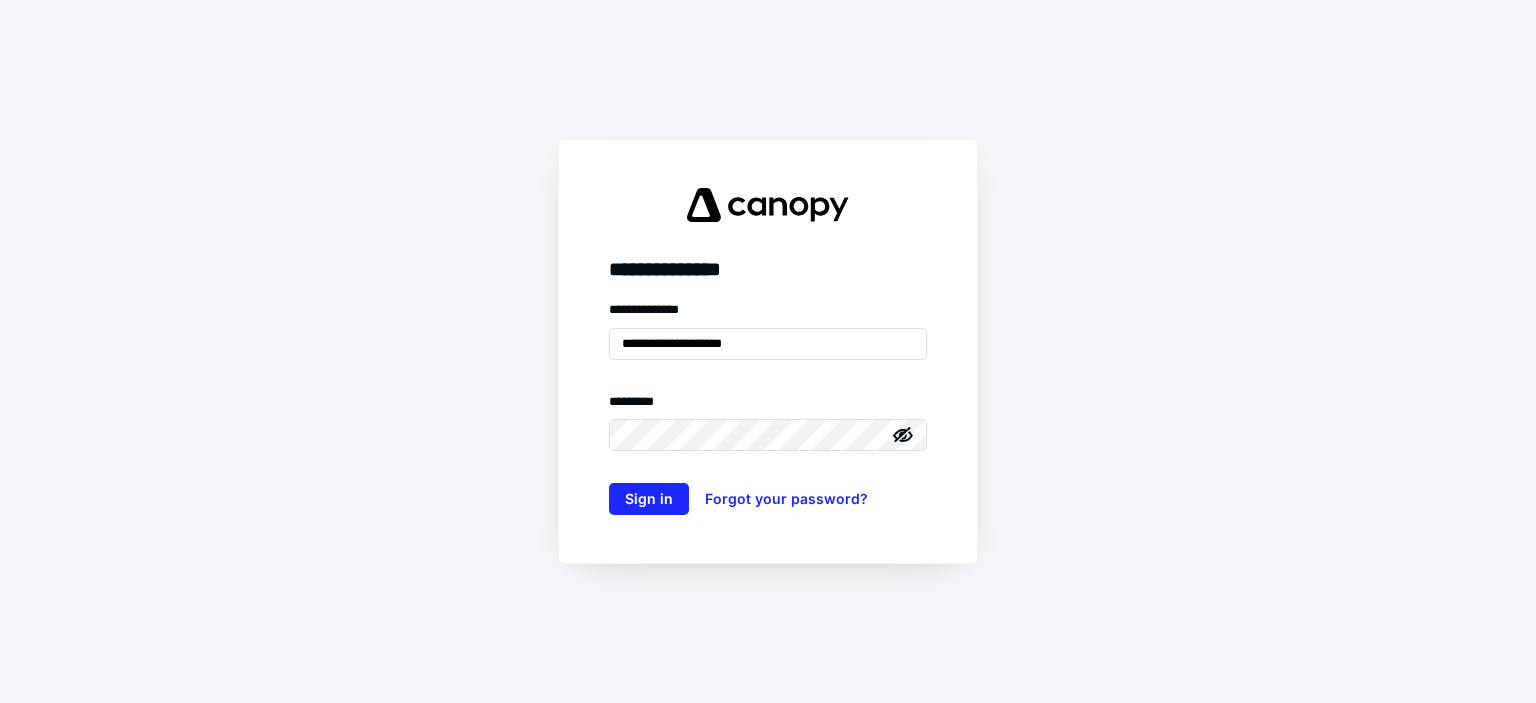 click on "******** *" at bounding box center [768, 406] 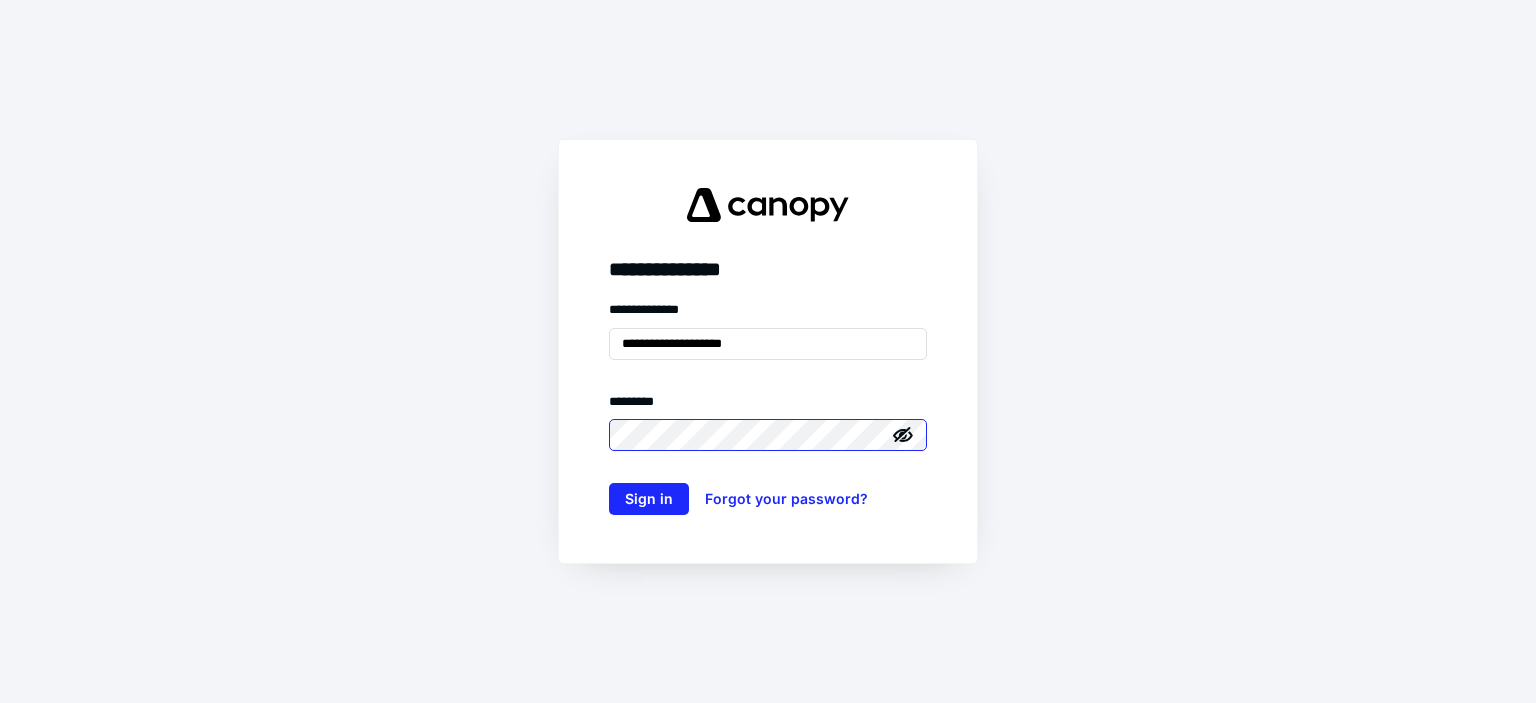 click on "Sign in" at bounding box center [649, 499] 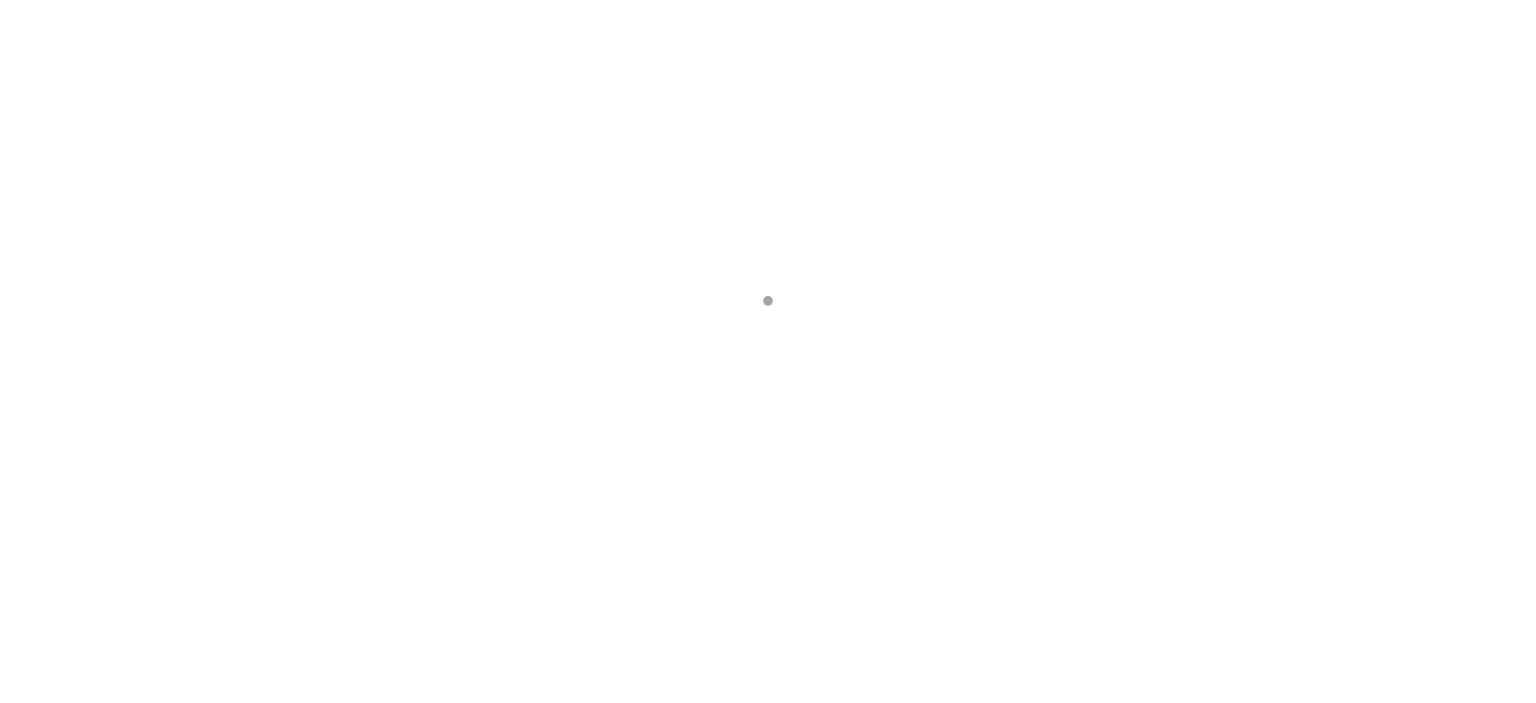 scroll, scrollTop: 0, scrollLeft: 0, axis: both 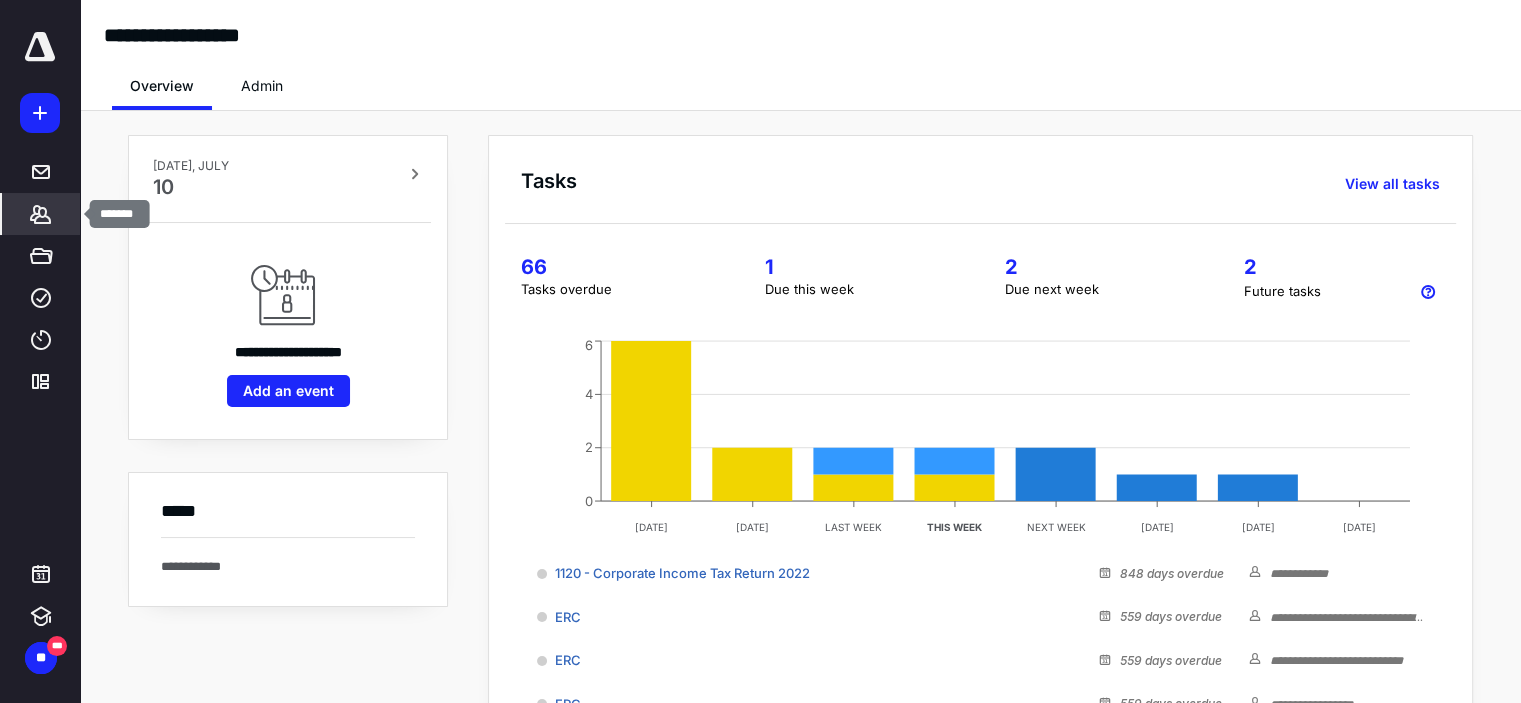 click 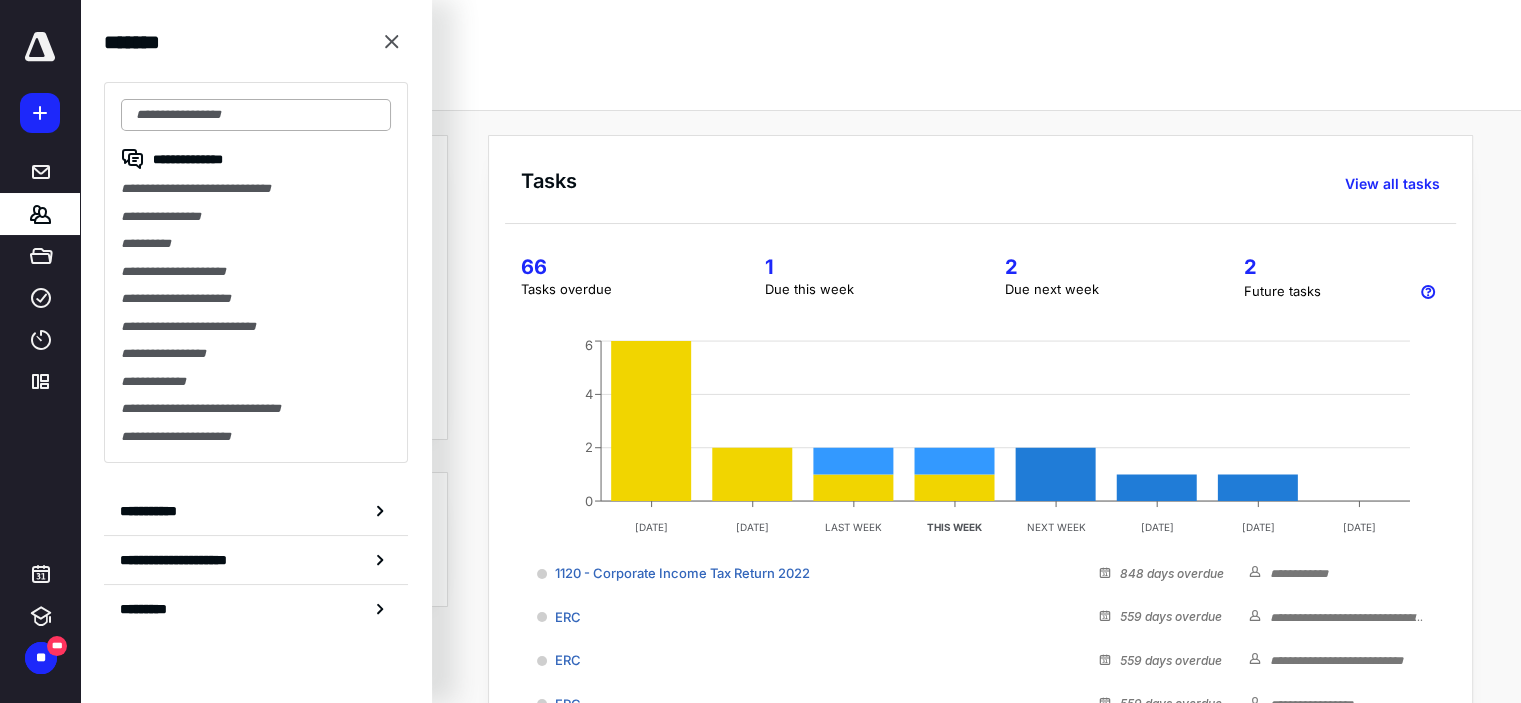 click at bounding box center (256, 115) 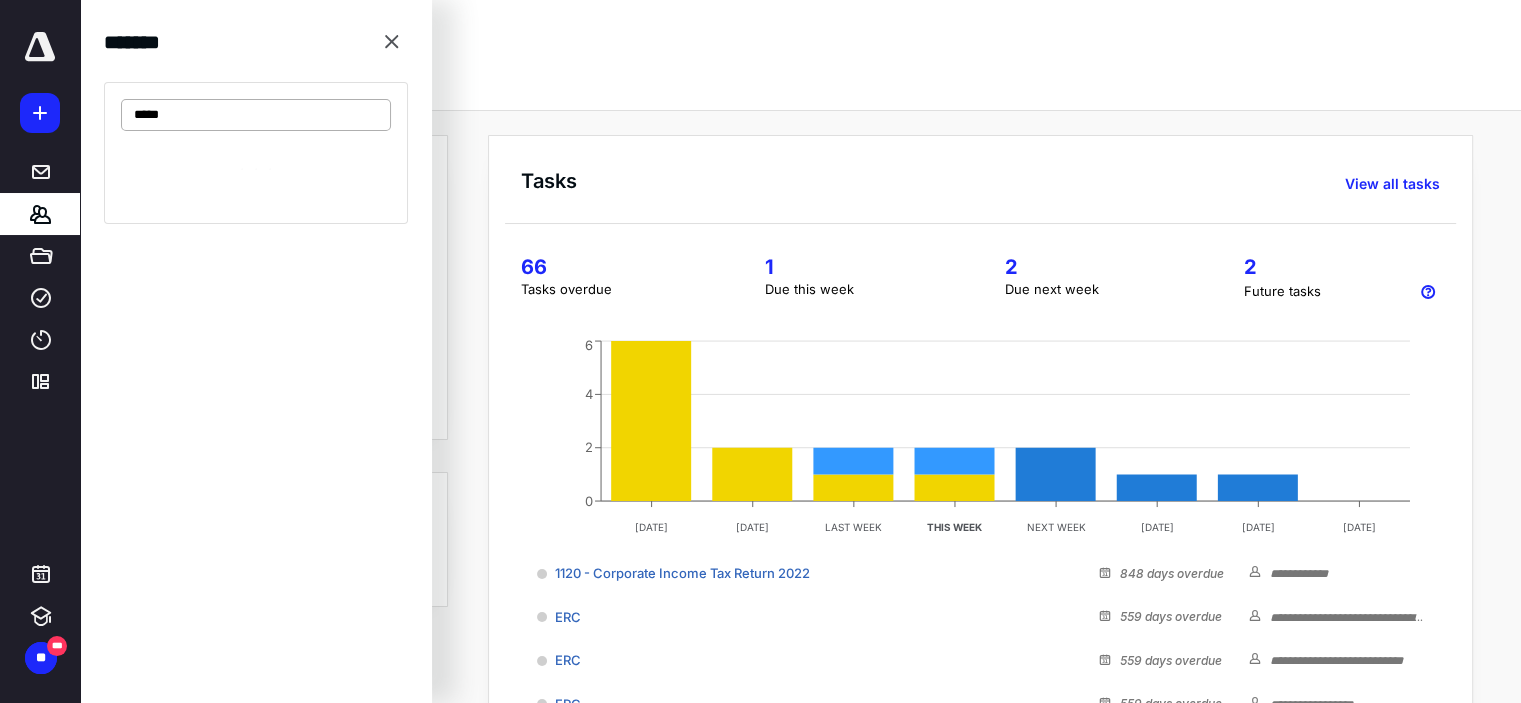 type on "******" 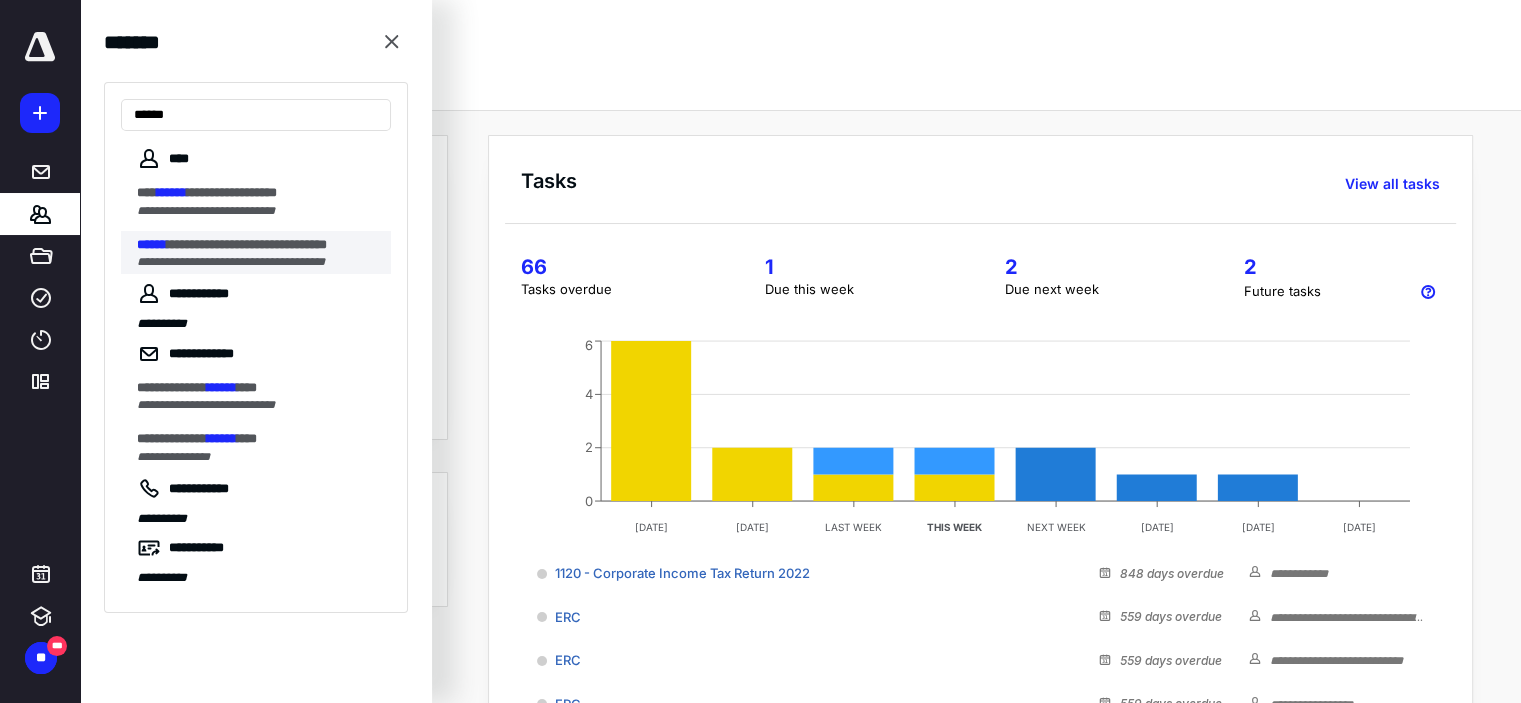 click on "**********" at bounding box center [247, 244] 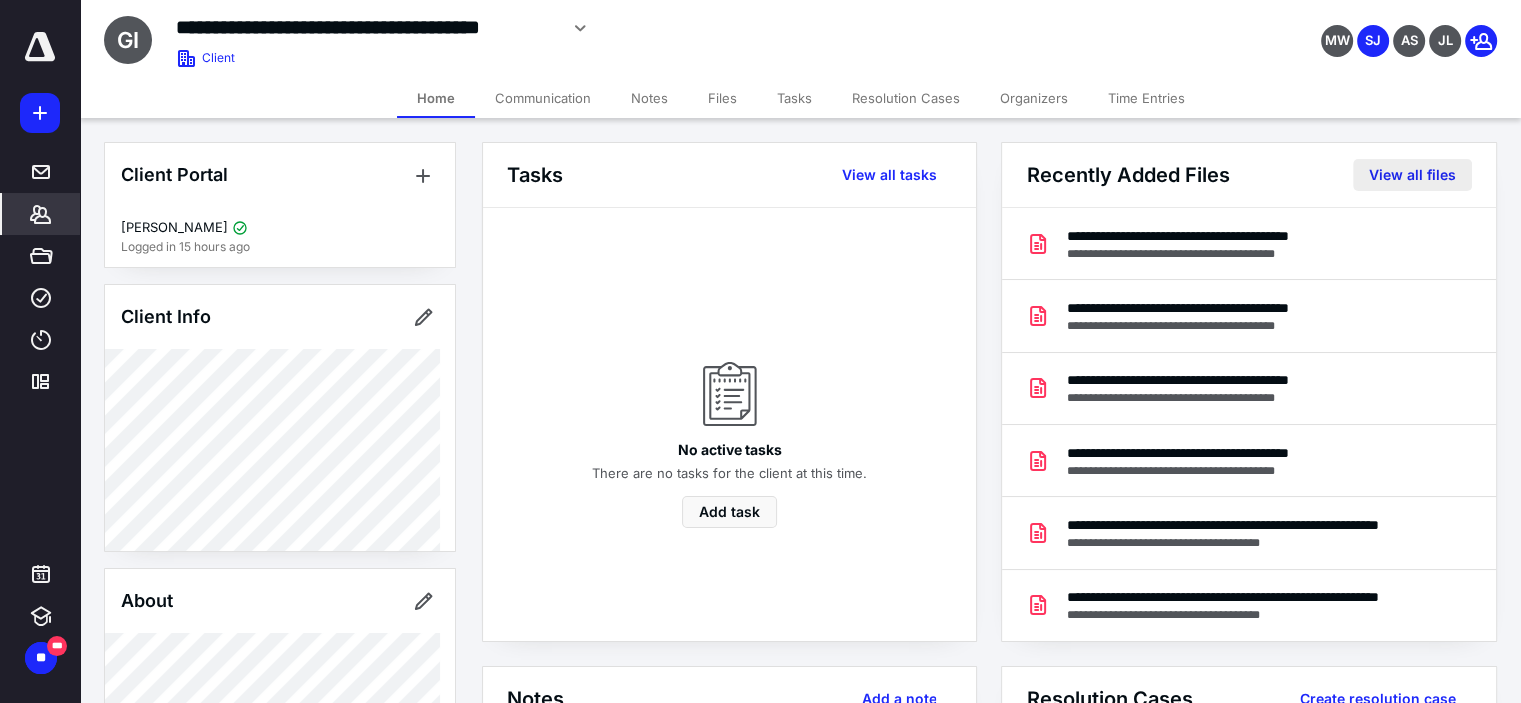click on "View all files" at bounding box center (1412, 175) 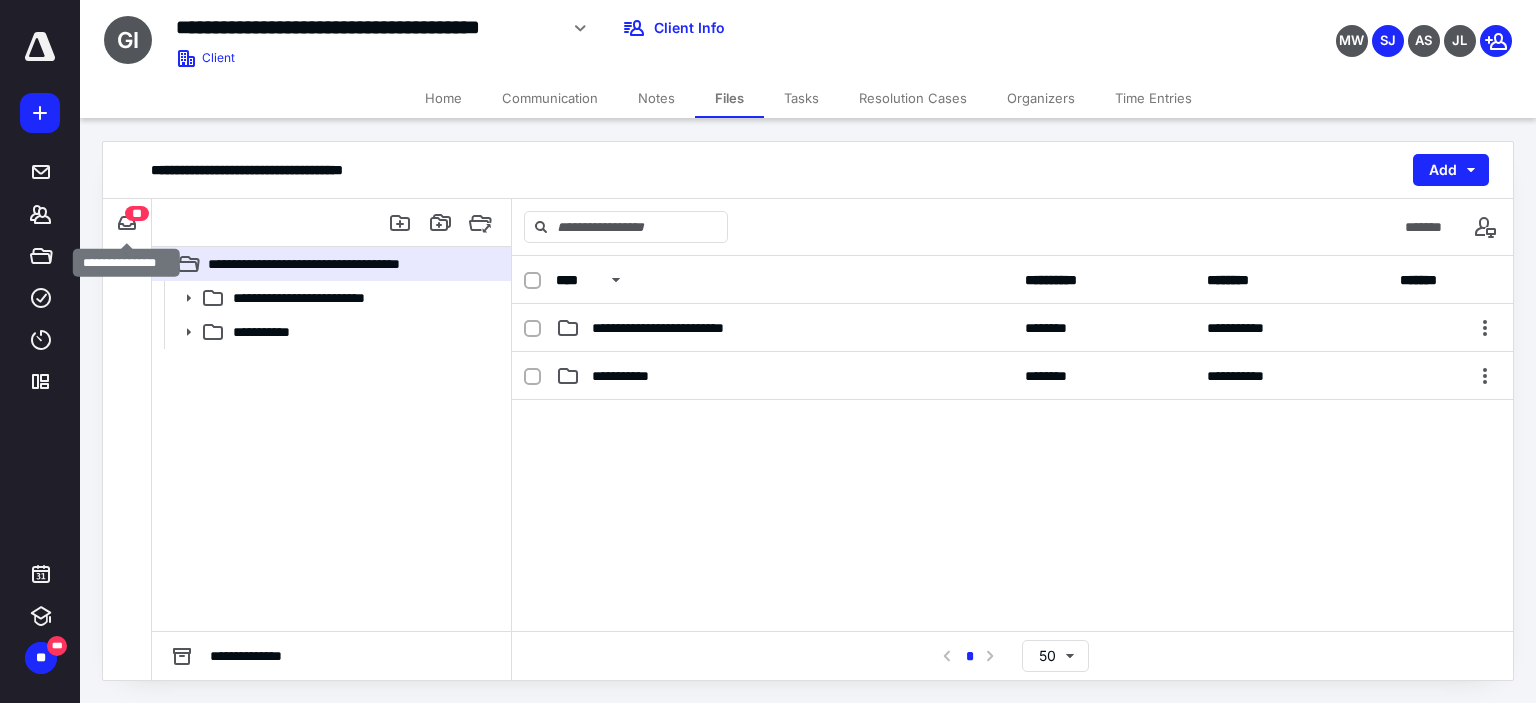 click on "**" at bounding box center (137, 213) 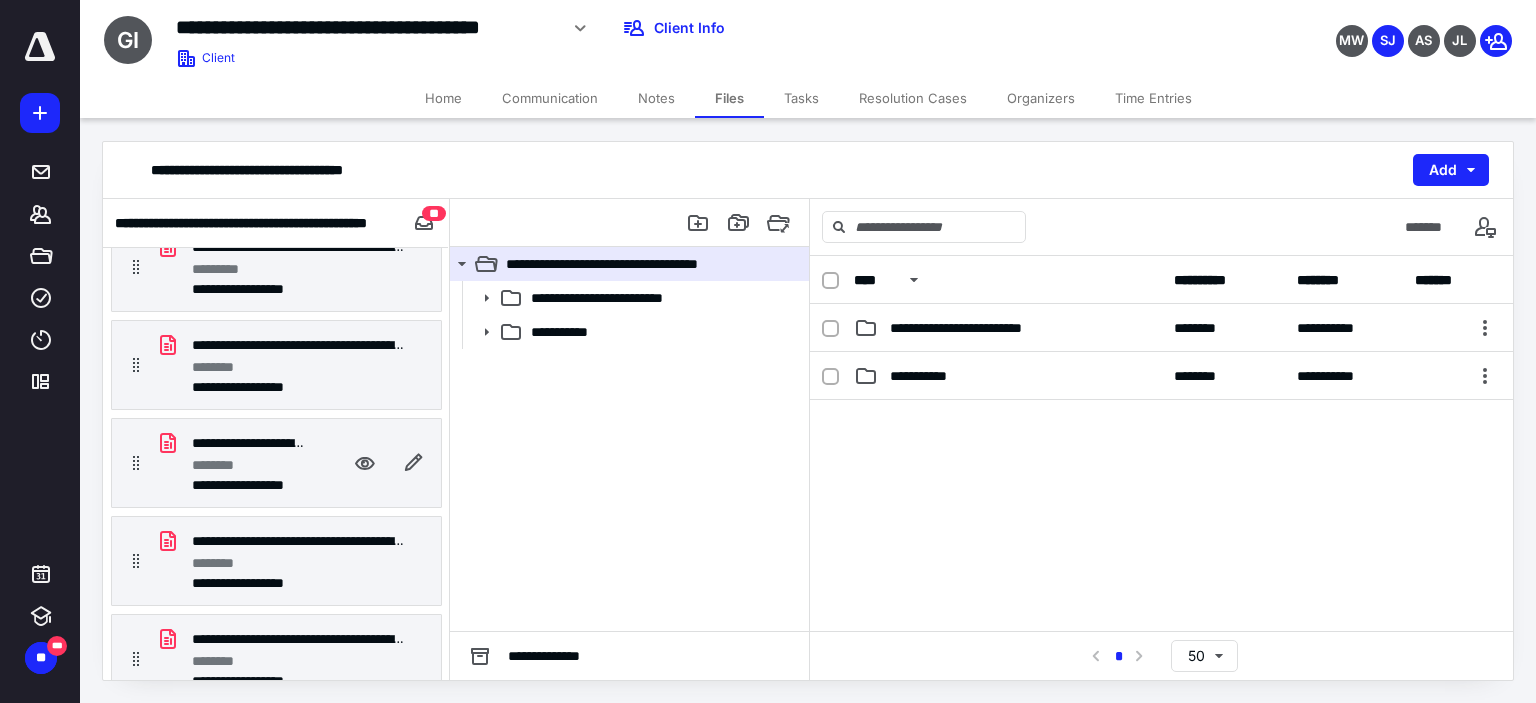 scroll, scrollTop: 300, scrollLeft: 0, axis: vertical 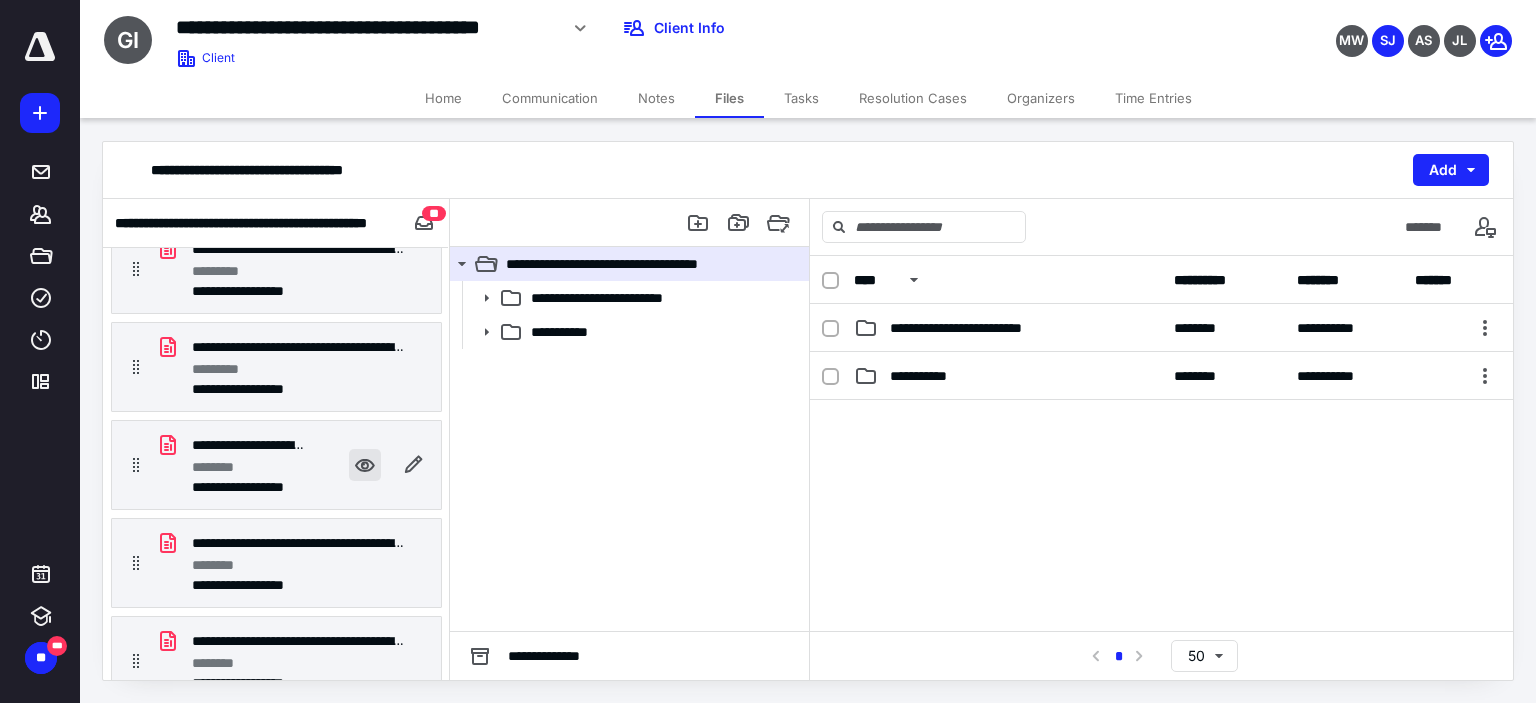 click at bounding box center (365, 465) 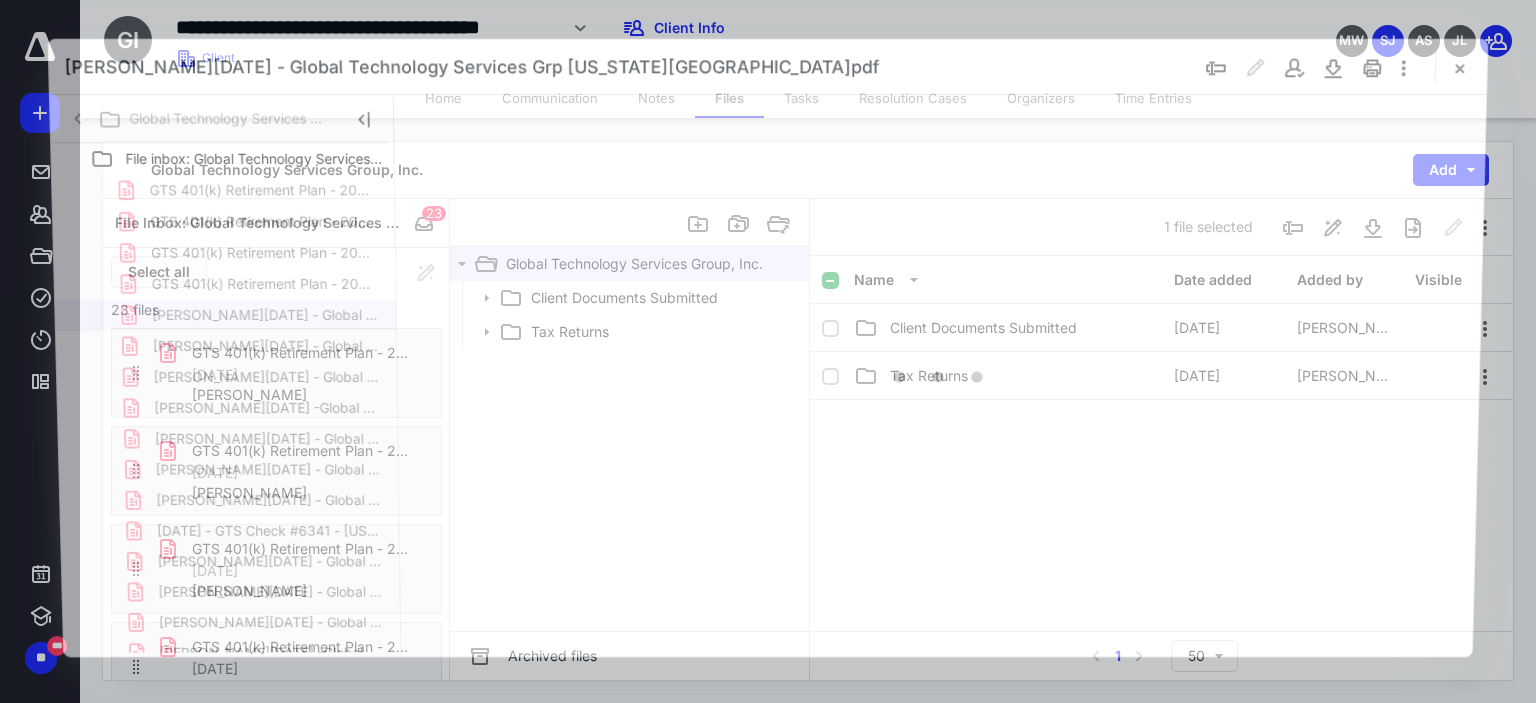 scroll, scrollTop: 300, scrollLeft: 0, axis: vertical 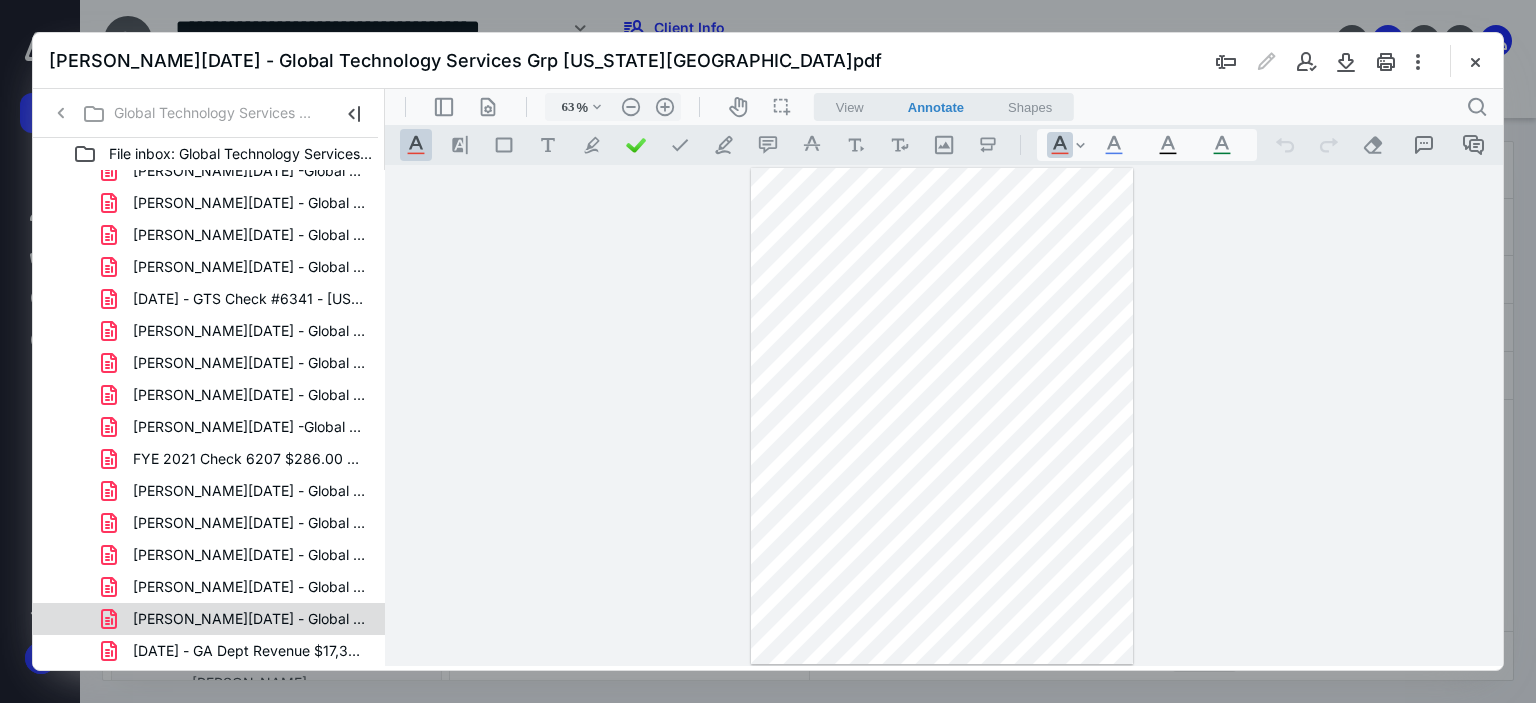 click on "[PERSON_NAME][DATE] - Global Technology Services Grp Form 11.pdf" at bounding box center [249, 619] 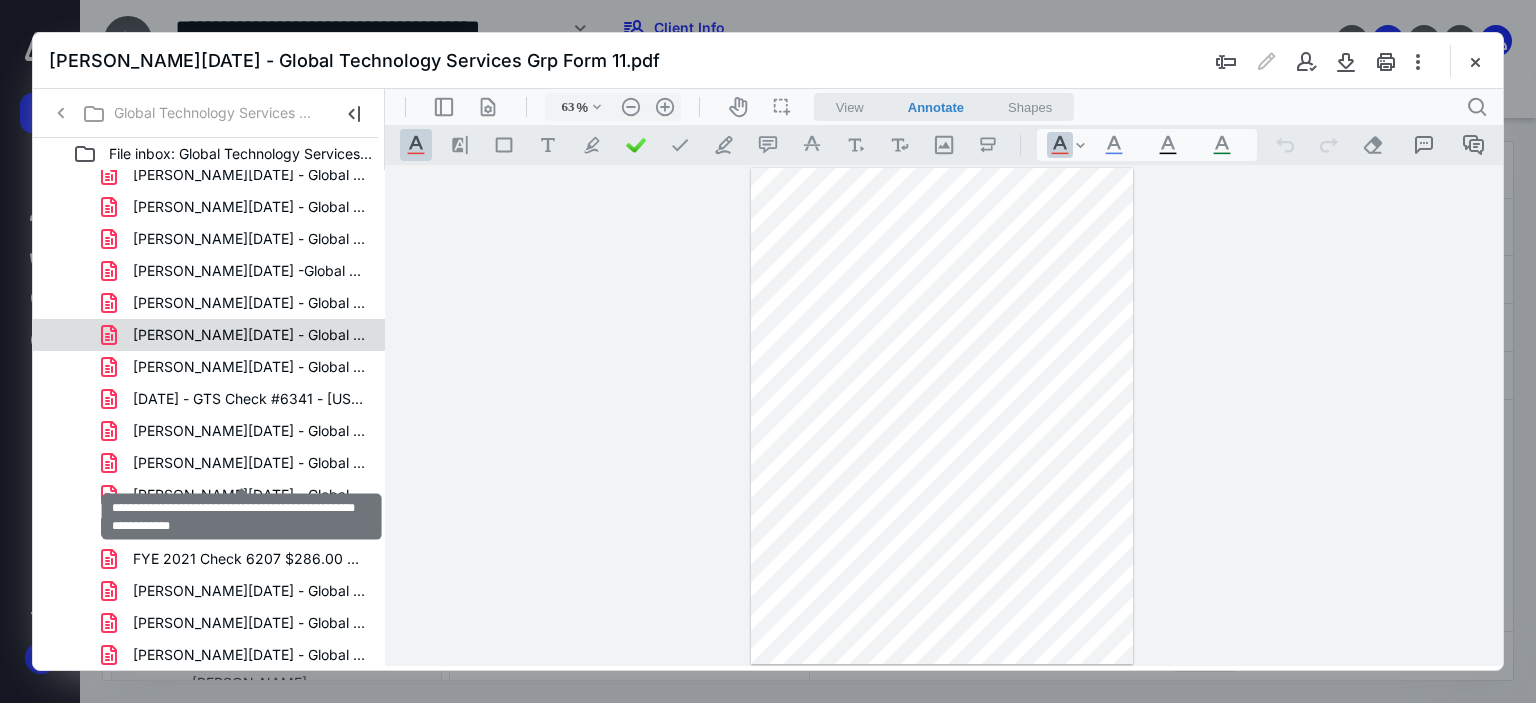 scroll, scrollTop: 0, scrollLeft: 0, axis: both 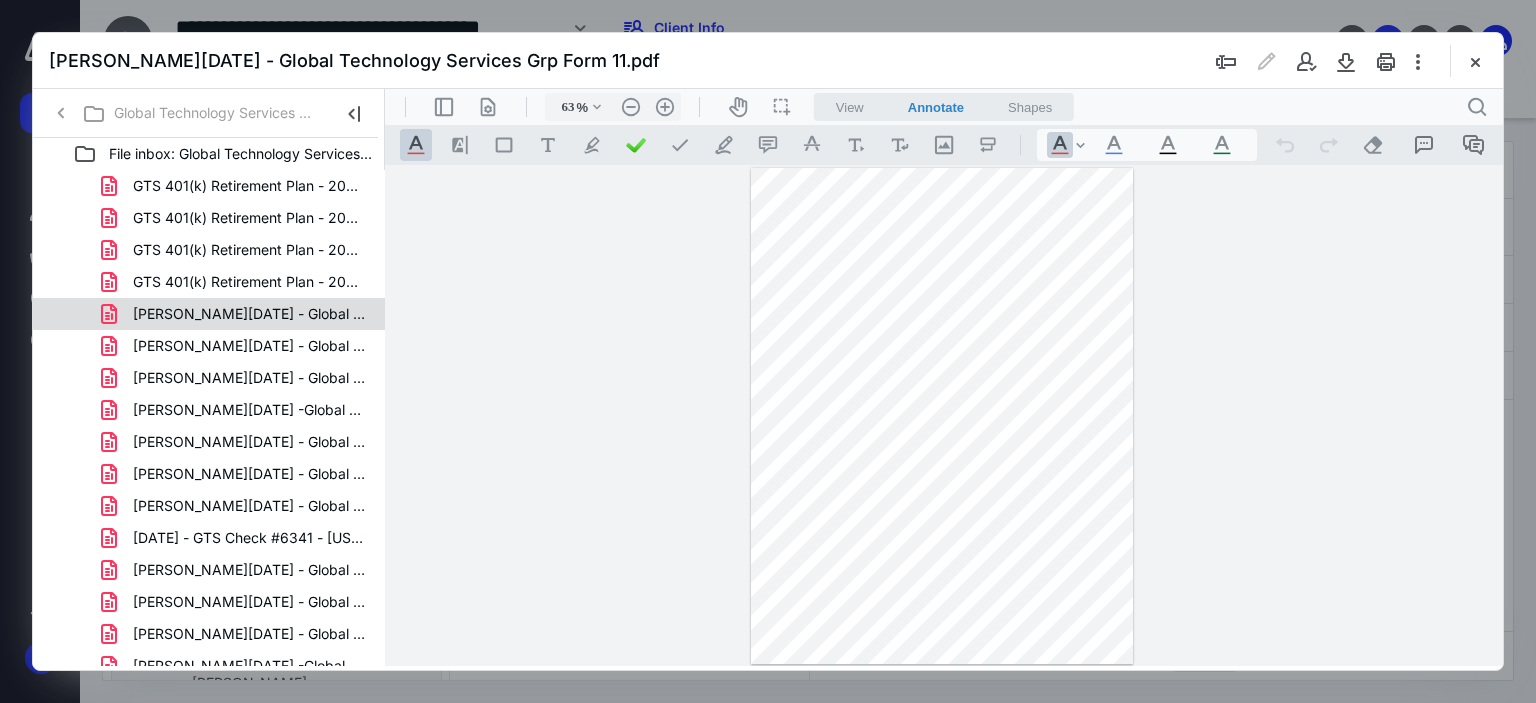 click on "[PERSON_NAME][DATE] - Global Technology Services Grp [US_STATE][GEOGRAPHIC_DATA]pdf" at bounding box center (249, 314) 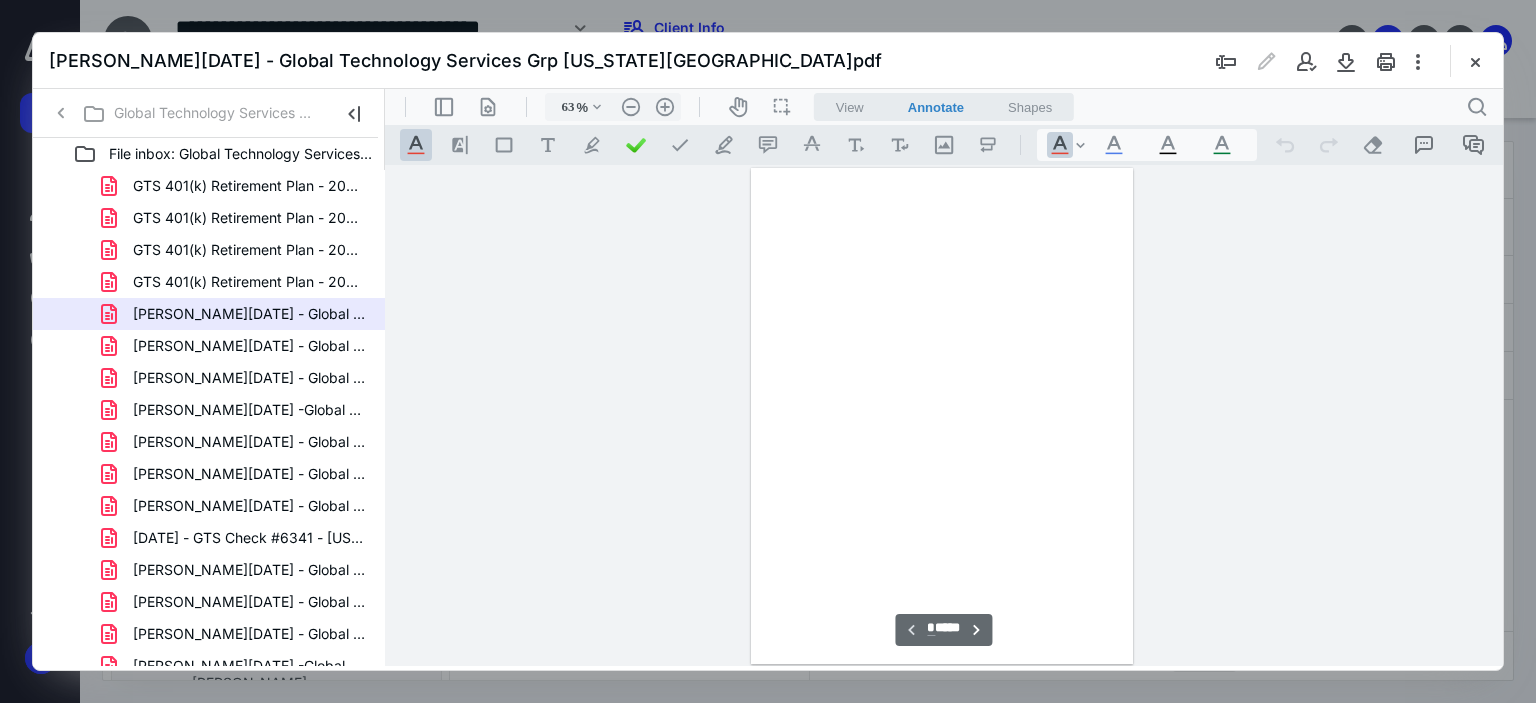 scroll, scrollTop: 79, scrollLeft: 0, axis: vertical 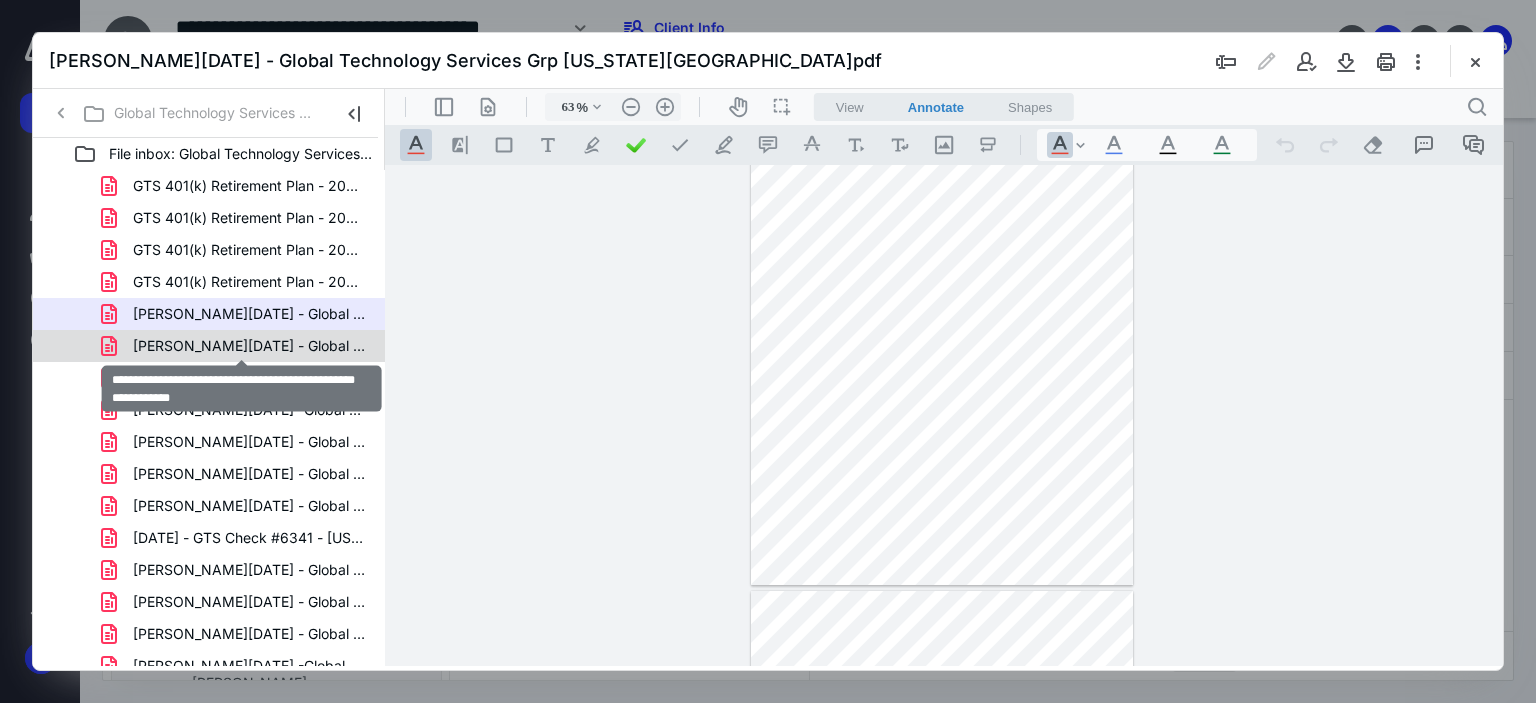 click on "[PERSON_NAME][DATE] - Global Technology Services Grp North C.pdf" at bounding box center [249, 346] 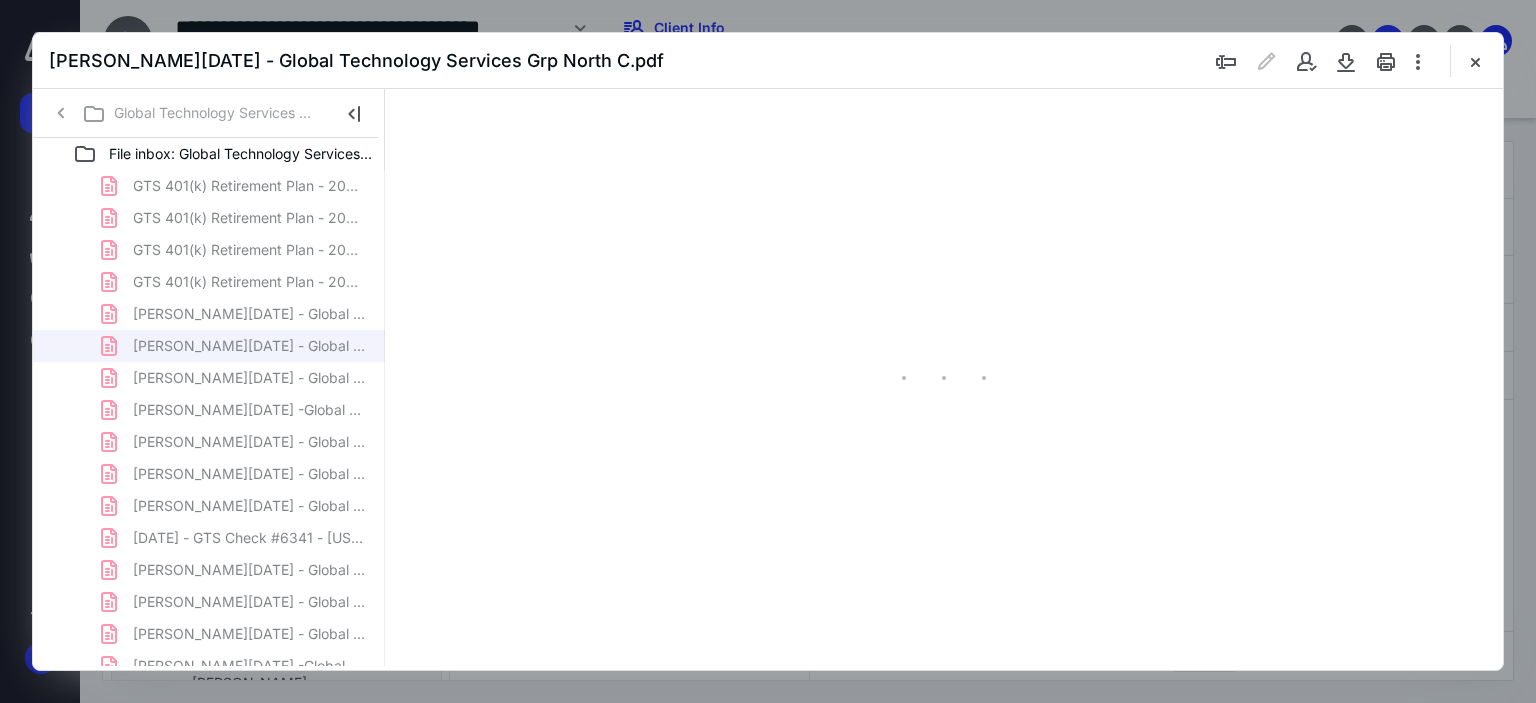 type on "180" 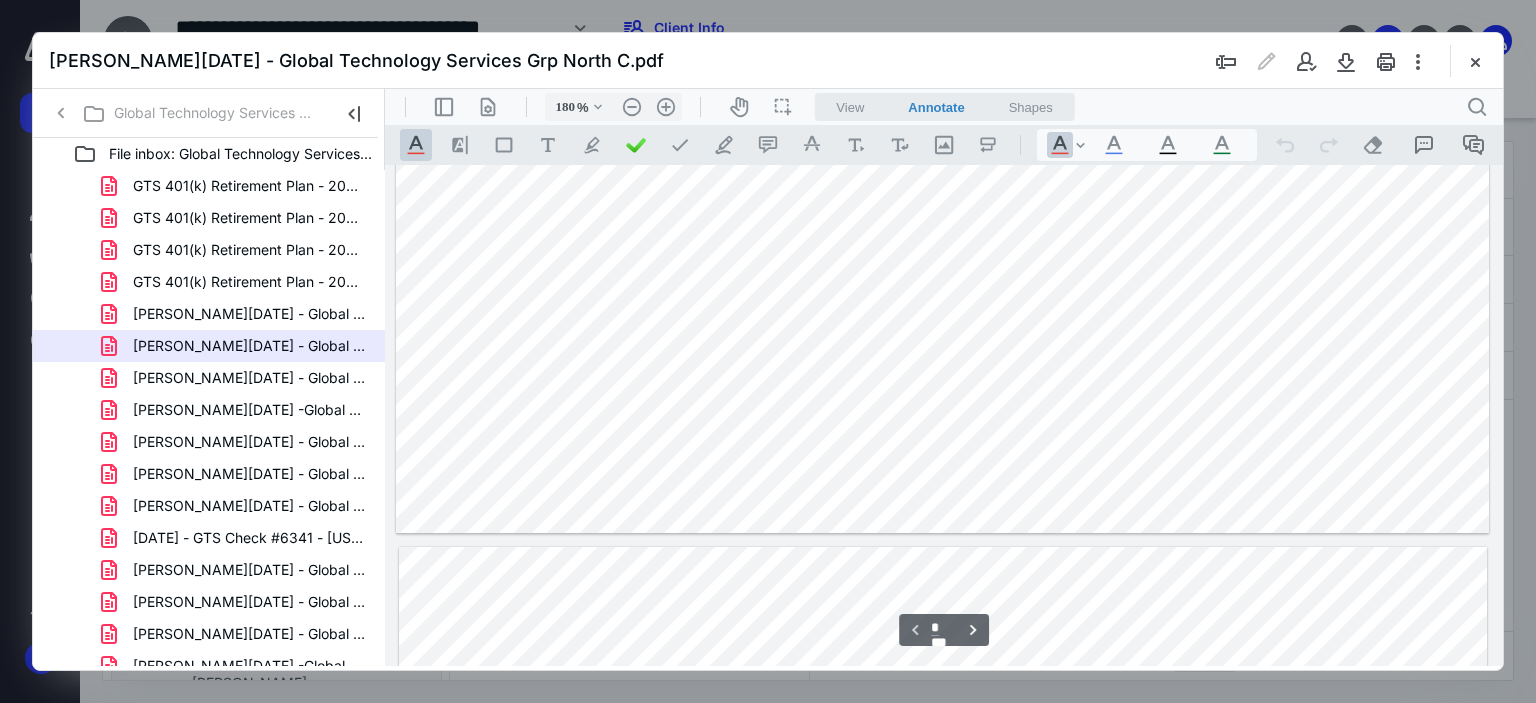 scroll, scrollTop: 0, scrollLeft: 0, axis: both 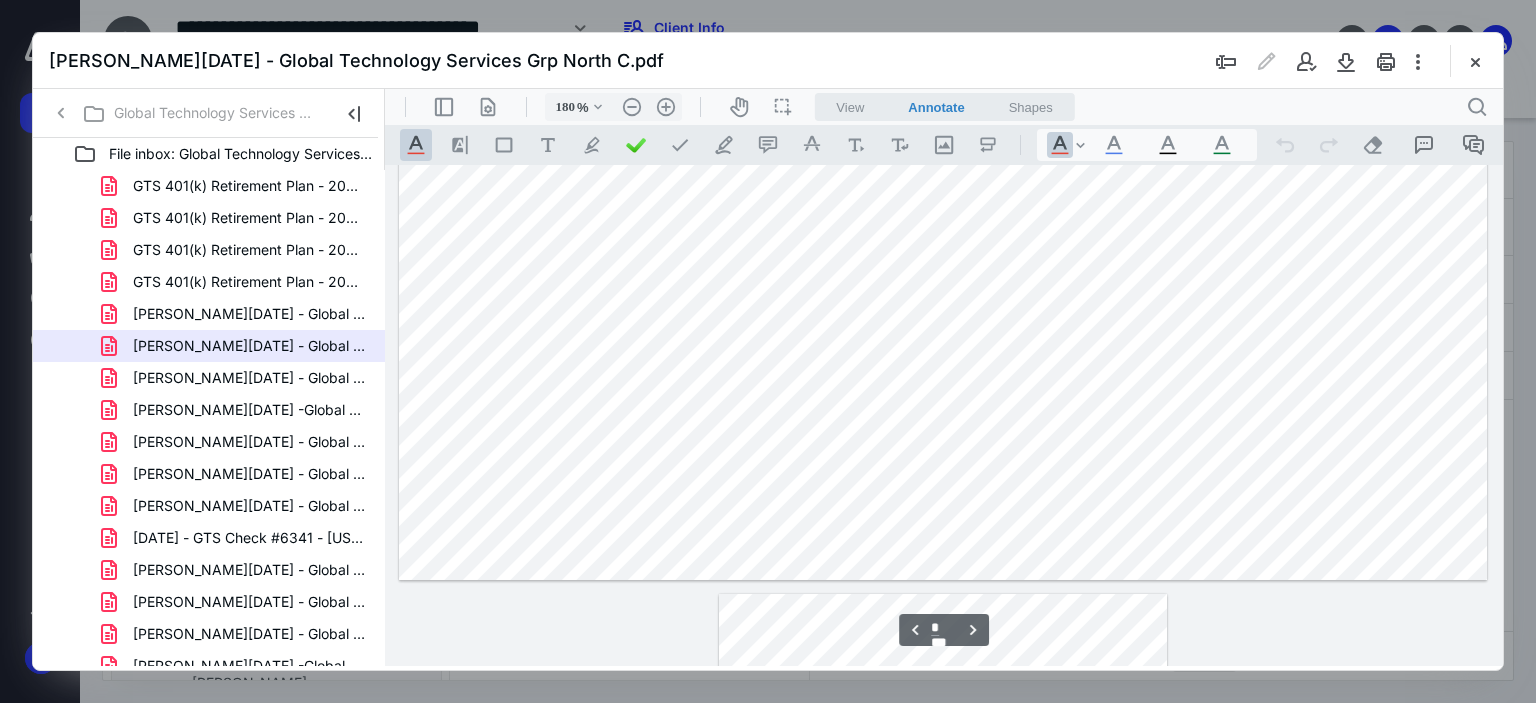 type on "*" 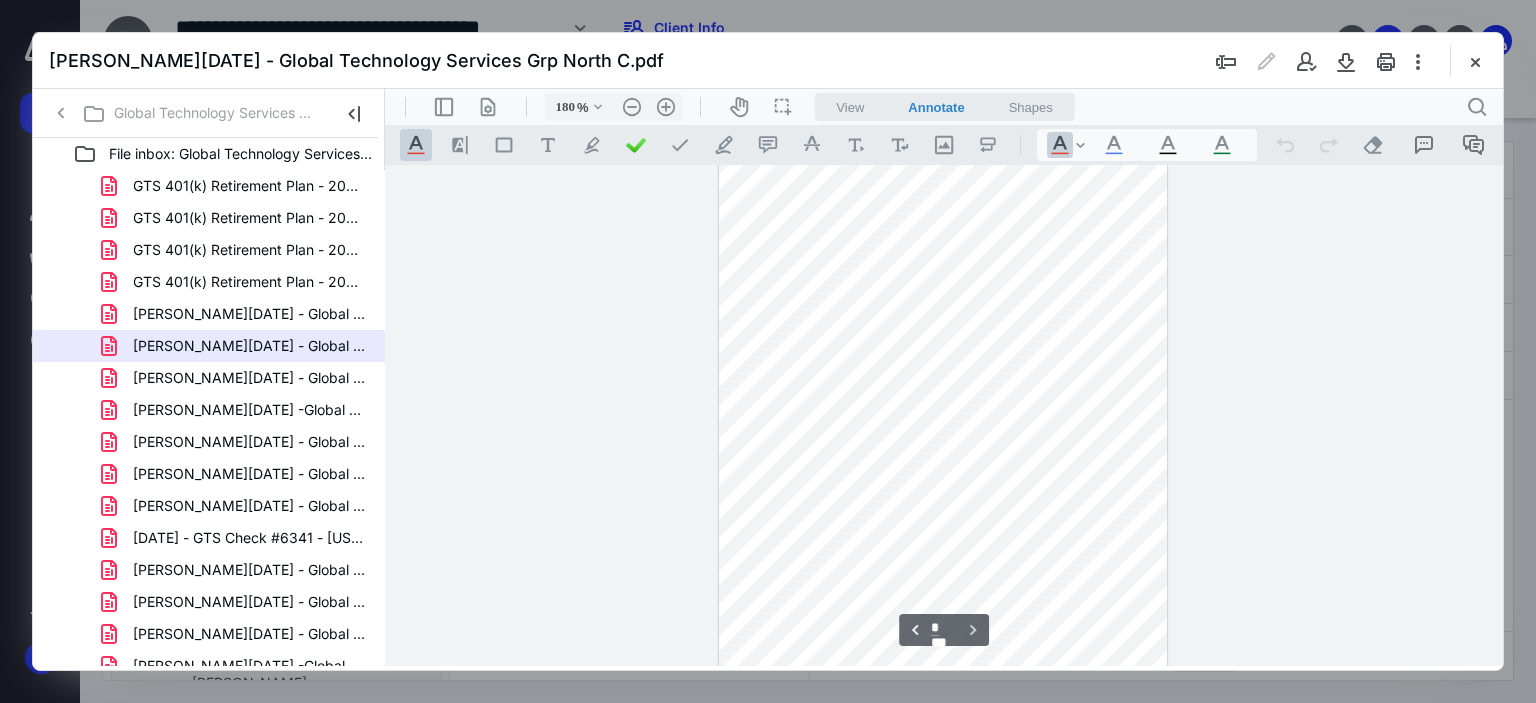 scroll, scrollTop: 1522, scrollLeft: 0, axis: vertical 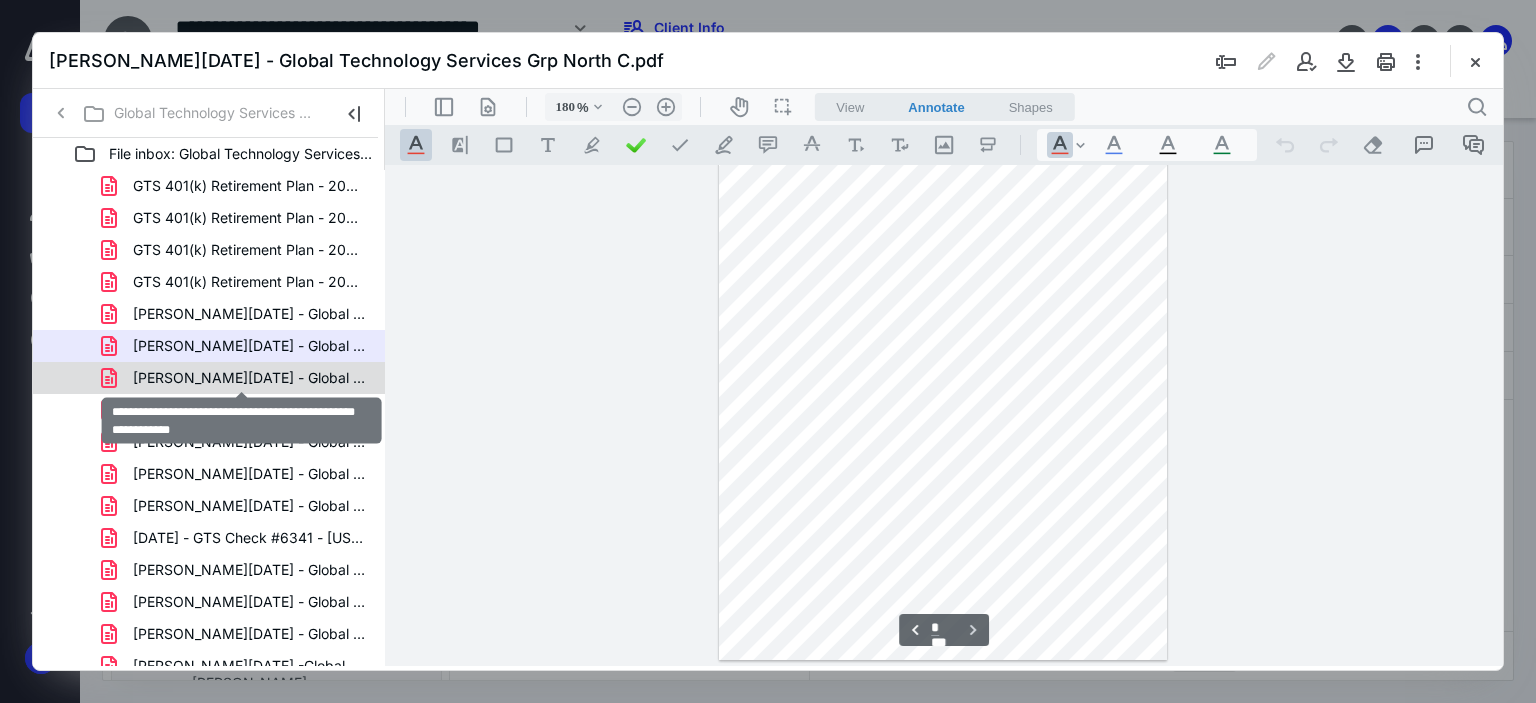 click on "[PERSON_NAME][DATE] -  Global Technology Services [US_STATE] Co.pdf" at bounding box center [249, 378] 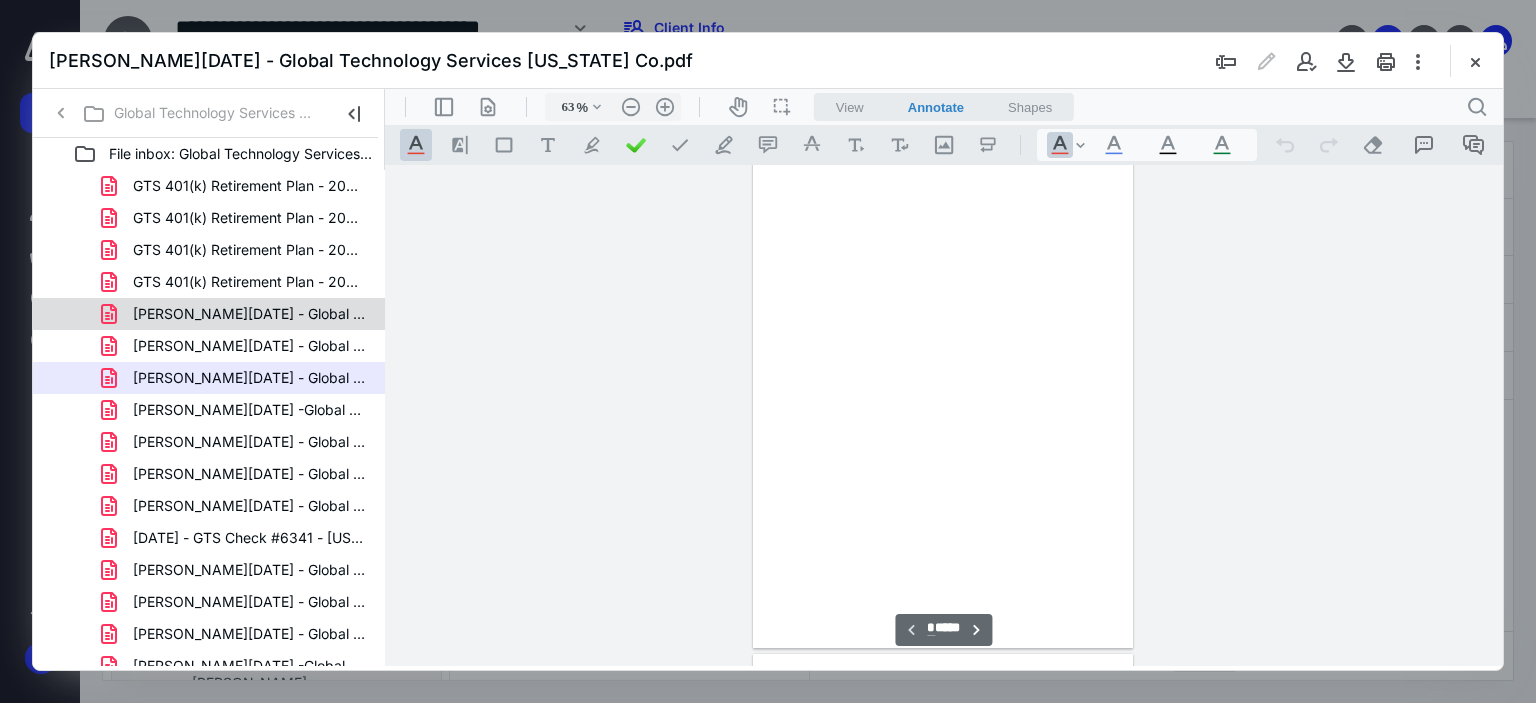 scroll, scrollTop: 0, scrollLeft: 0, axis: both 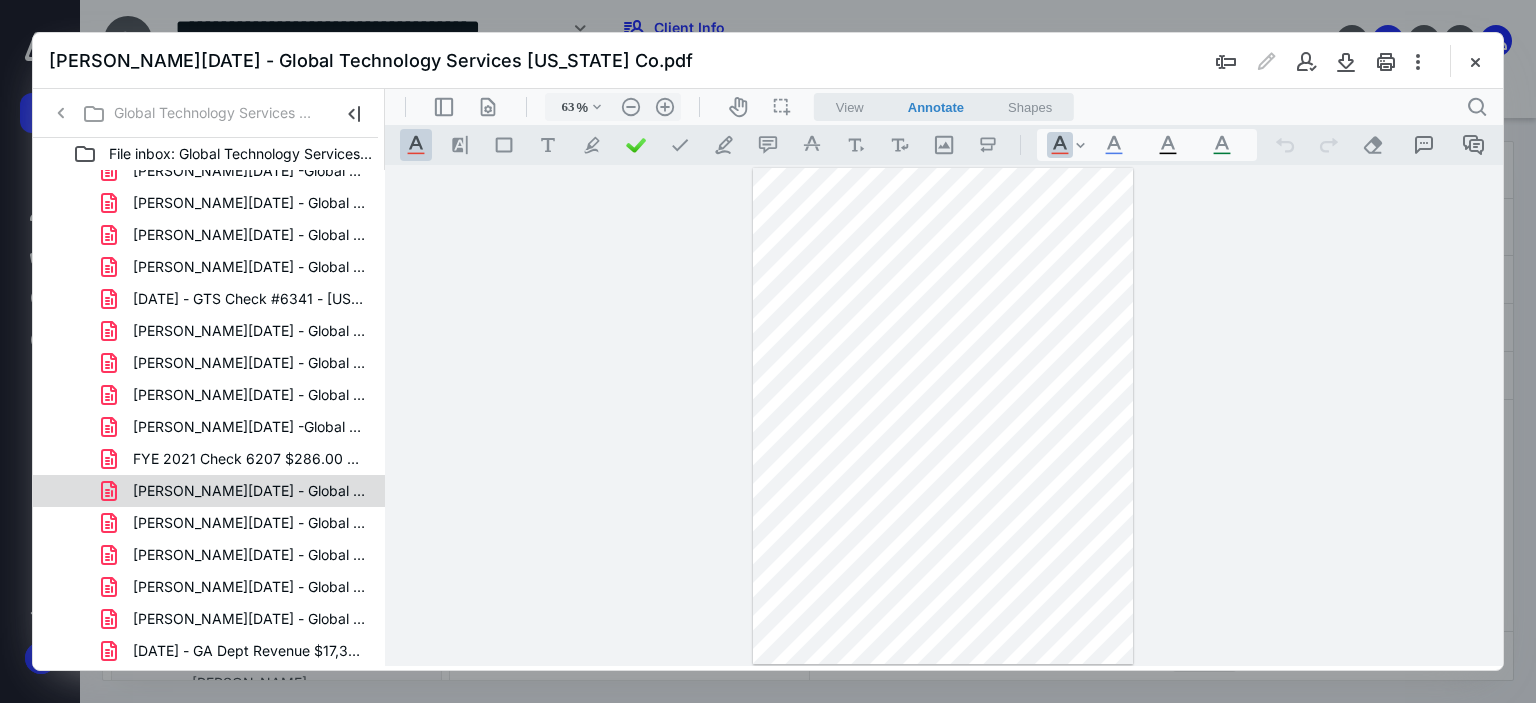 click on "[PERSON_NAME][DATE] - Global Technology Services [GEOGRAPHIC_DATA] [US_STATE][GEOGRAPHIC_DATA]pdf" at bounding box center [237, 491] 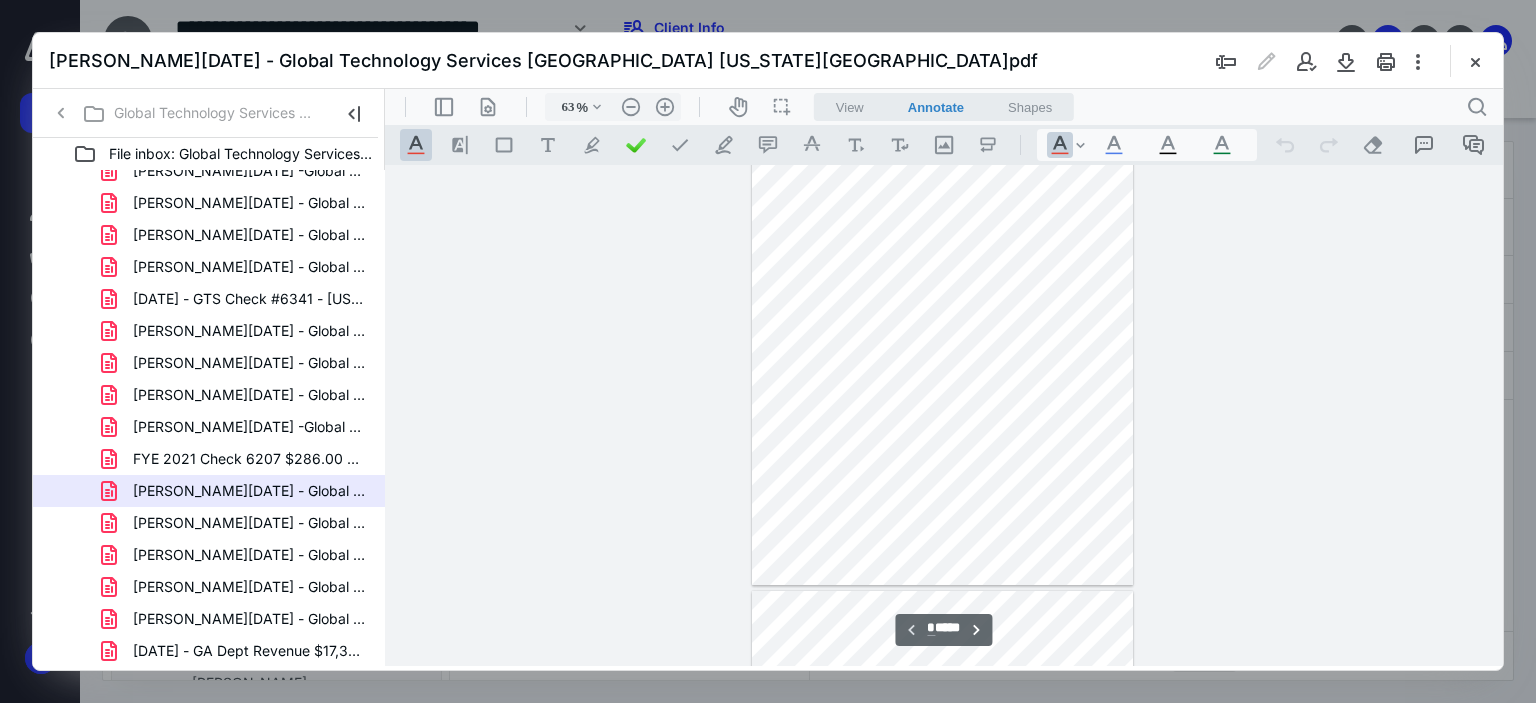 scroll, scrollTop: 0, scrollLeft: 0, axis: both 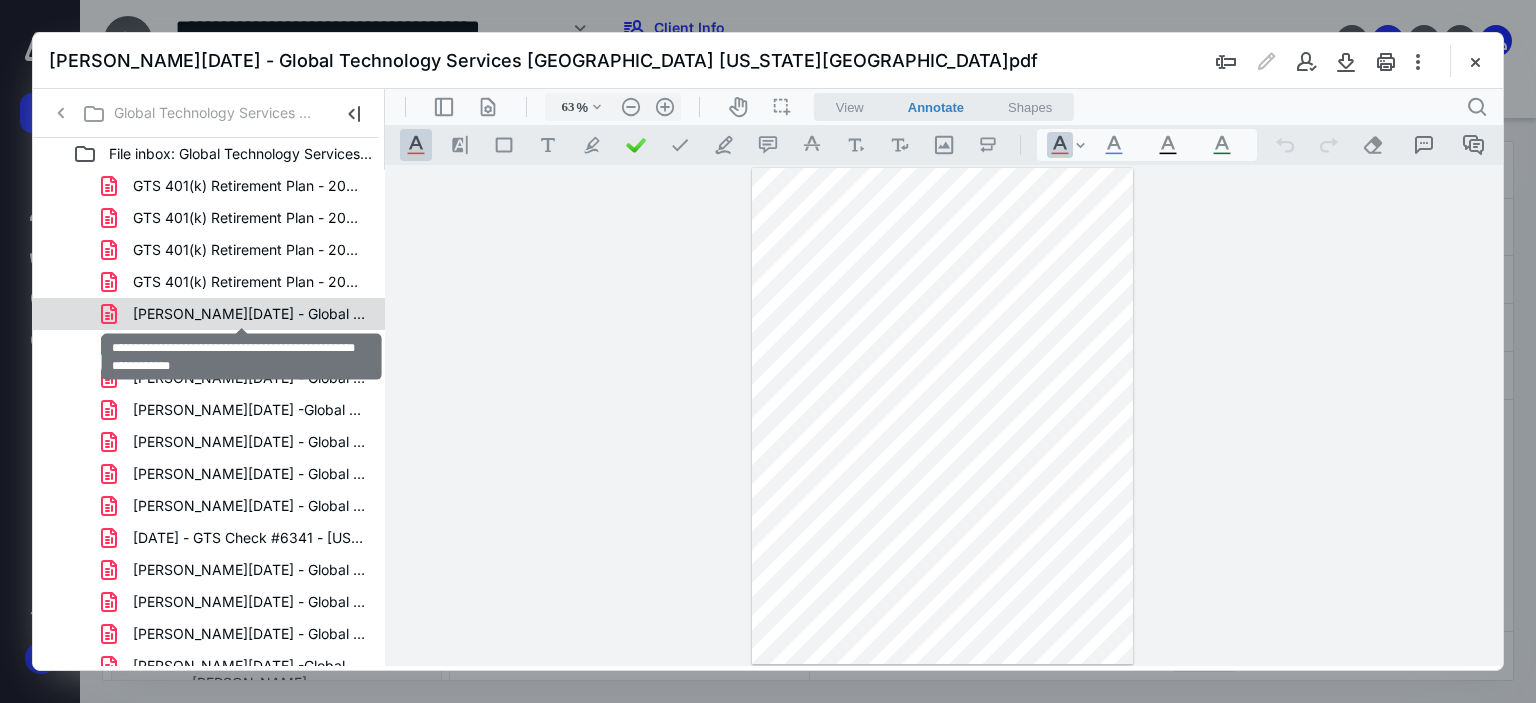 click on "[PERSON_NAME][DATE] - Global Technology Services Grp [US_STATE][GEOGRAPHIC_DATA]pdf" at bounding box center [249, 314] 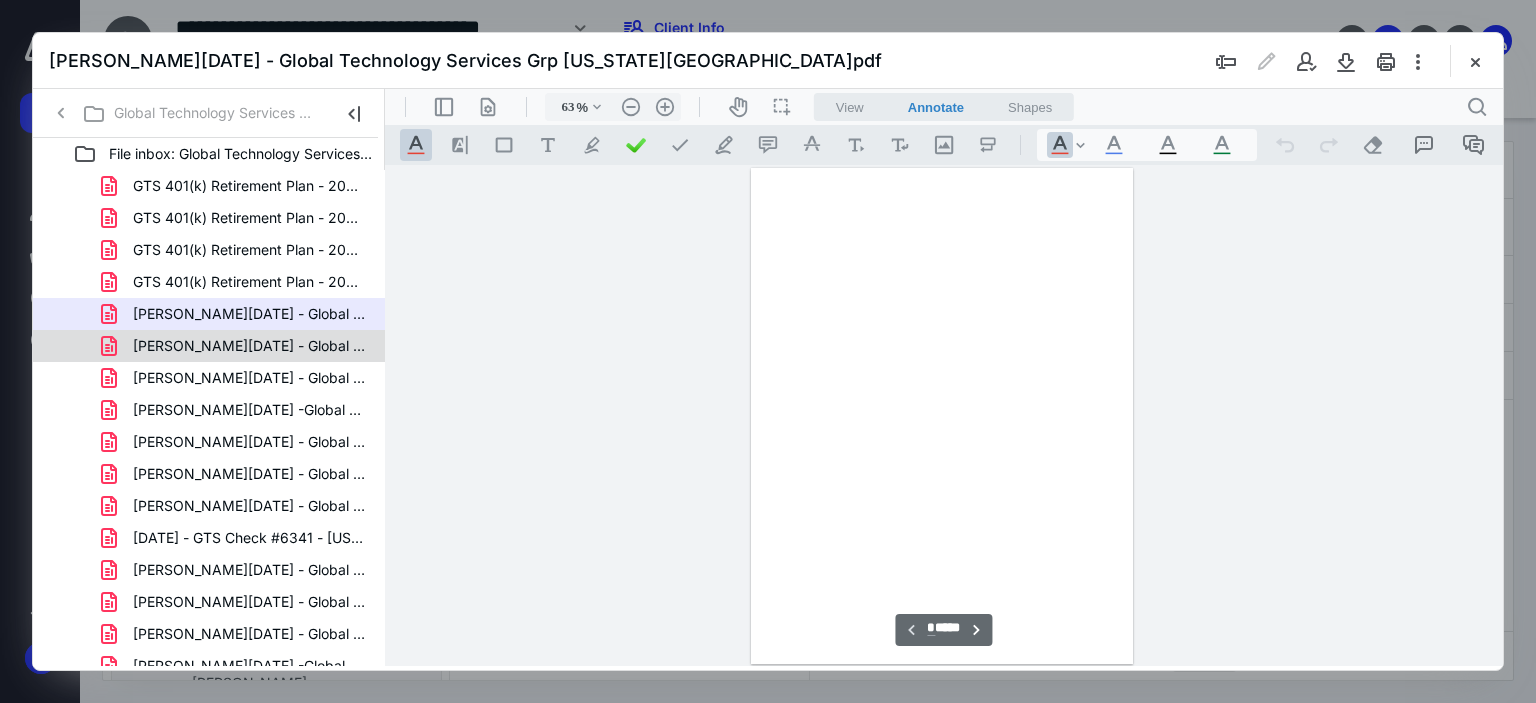 scroll, scrollTop: 79, scrollLeft: 0, axis: vertical 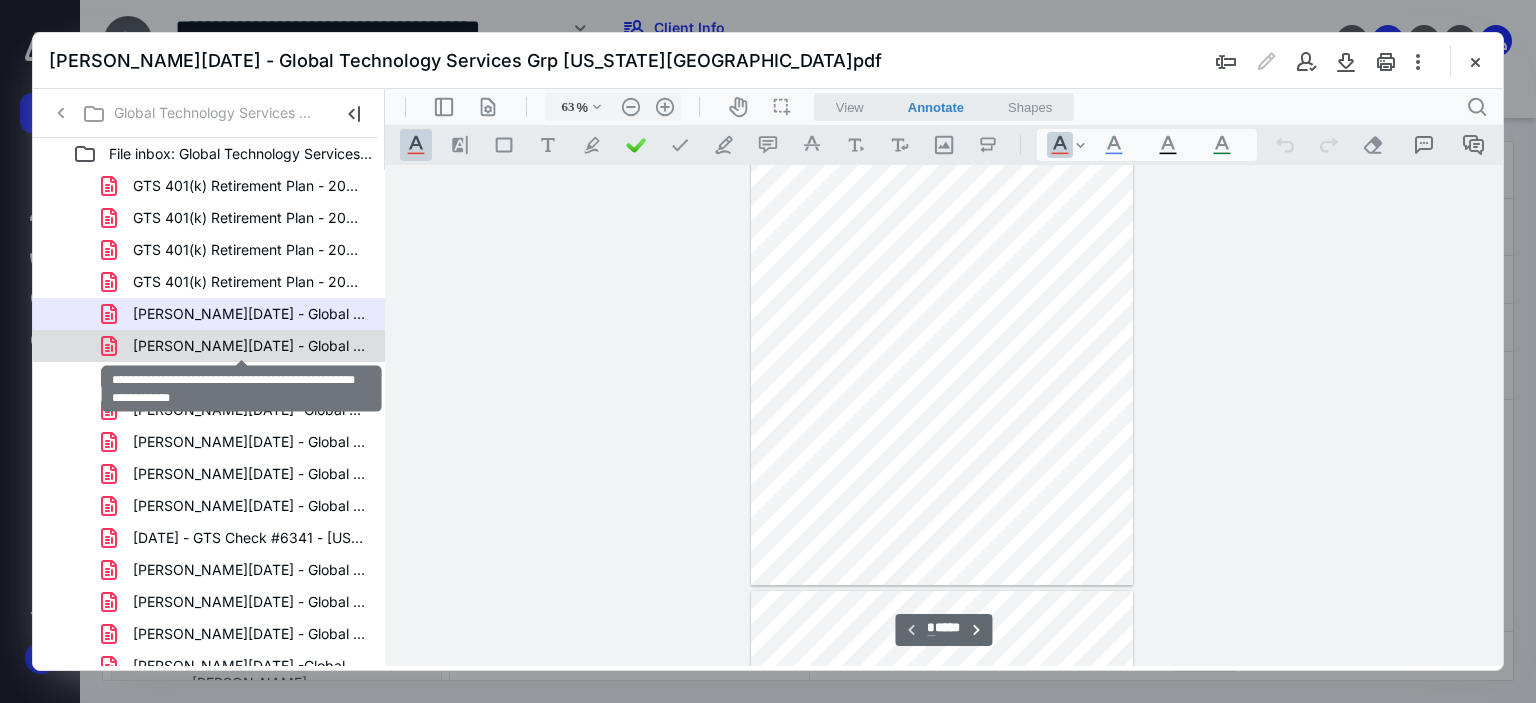click on "[PERSON_NAME][DATE] - Global Technology Services Grp North C.pdf" at bounding box center (249, 346) 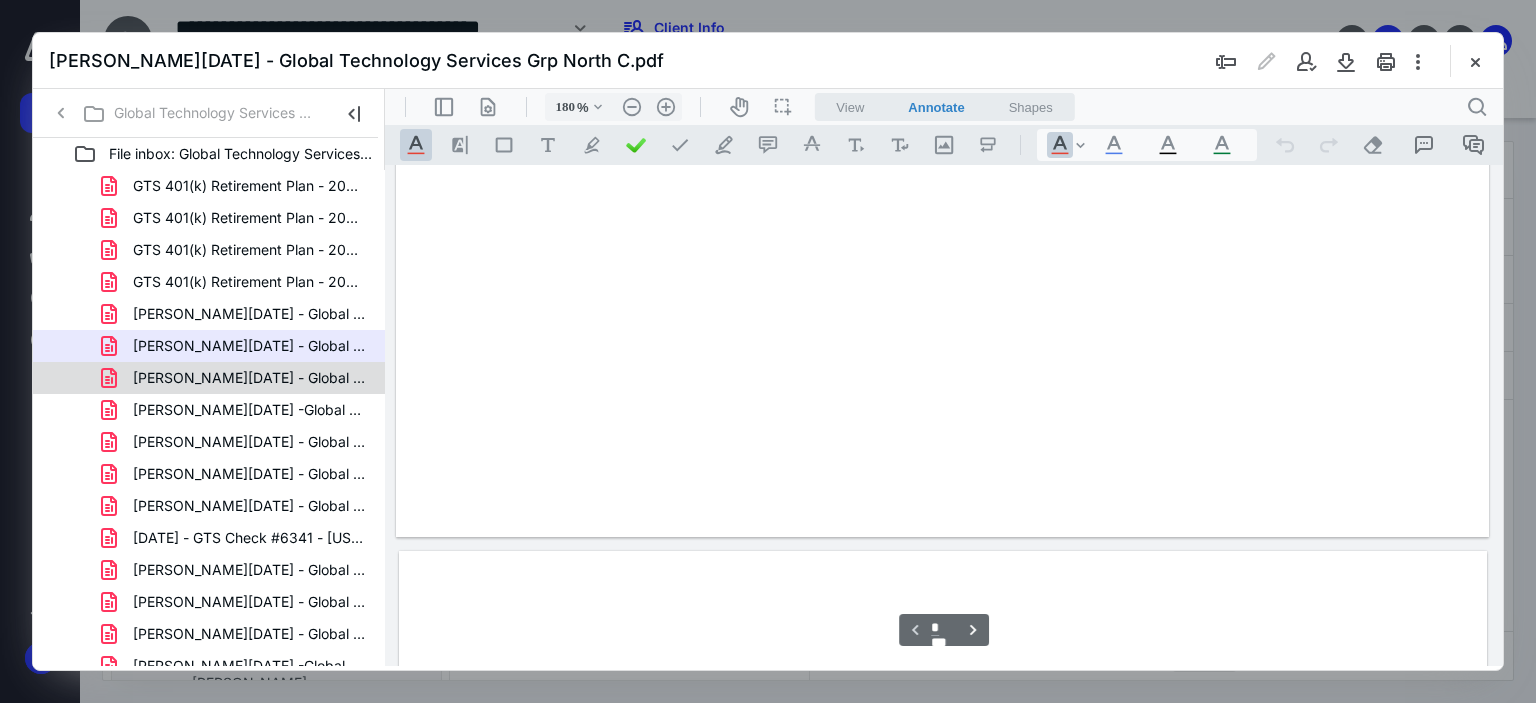 scroll, scrollTop: 83, scrollLeft: 0, axis: vertical 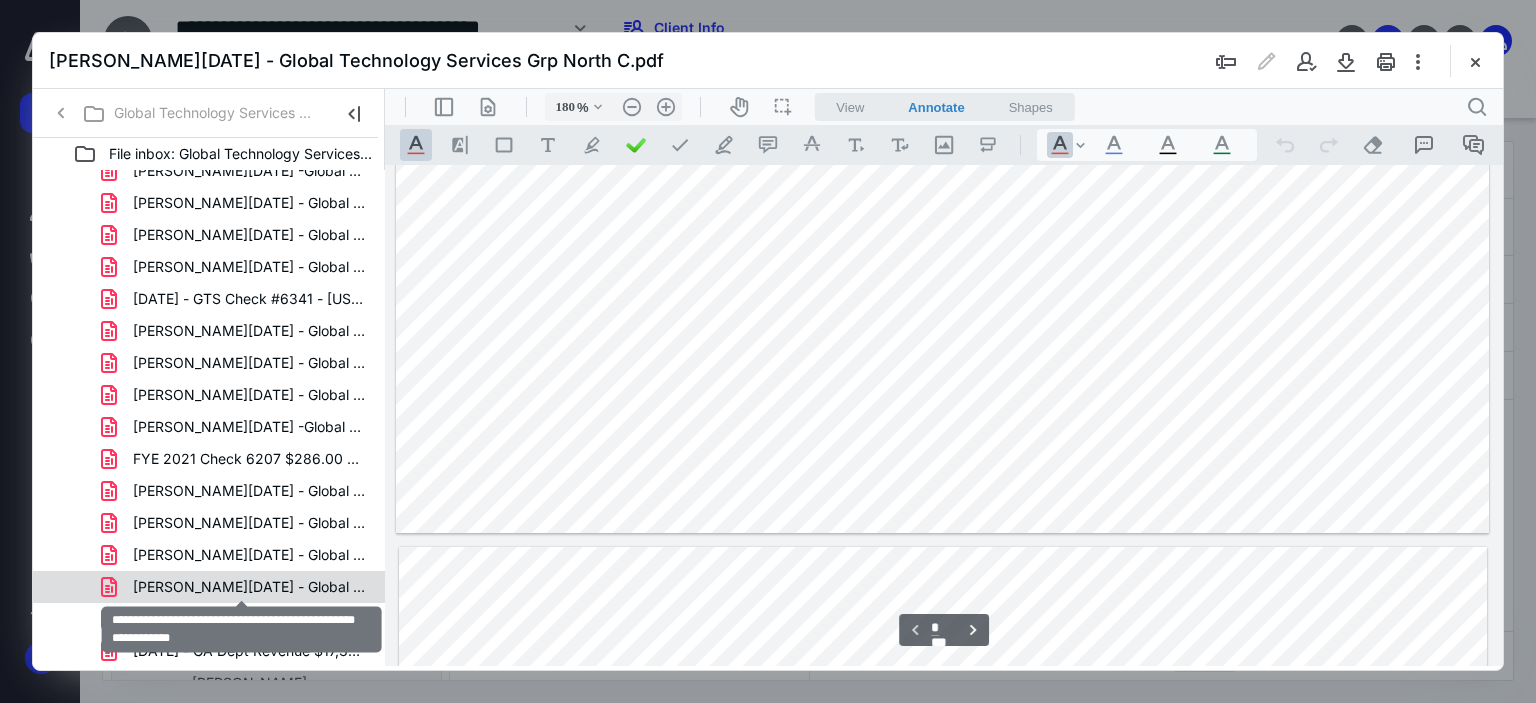 click on "[PERSON_NAME][DATE] - Global Technology Services Grp Federal.pdf" at bounding box center (249, 587) 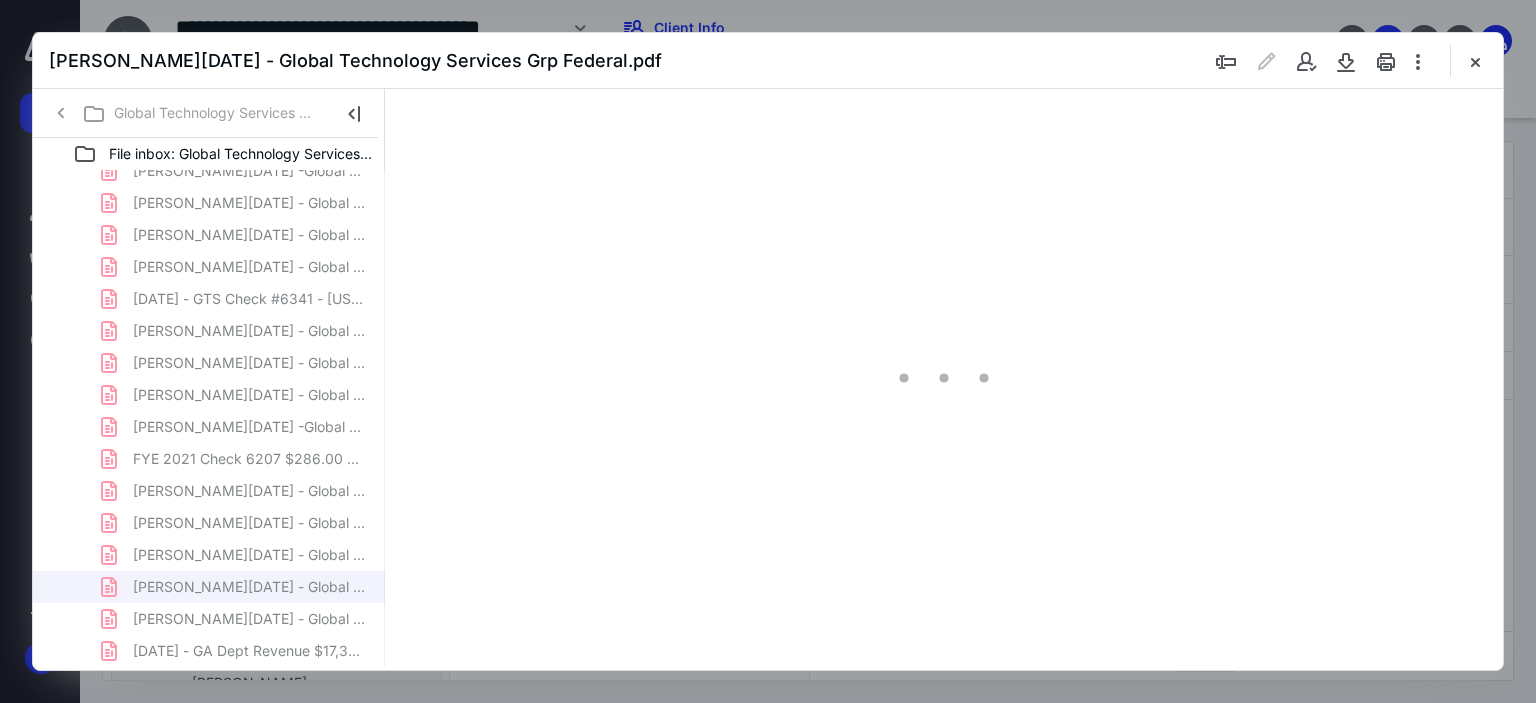 type on "63" 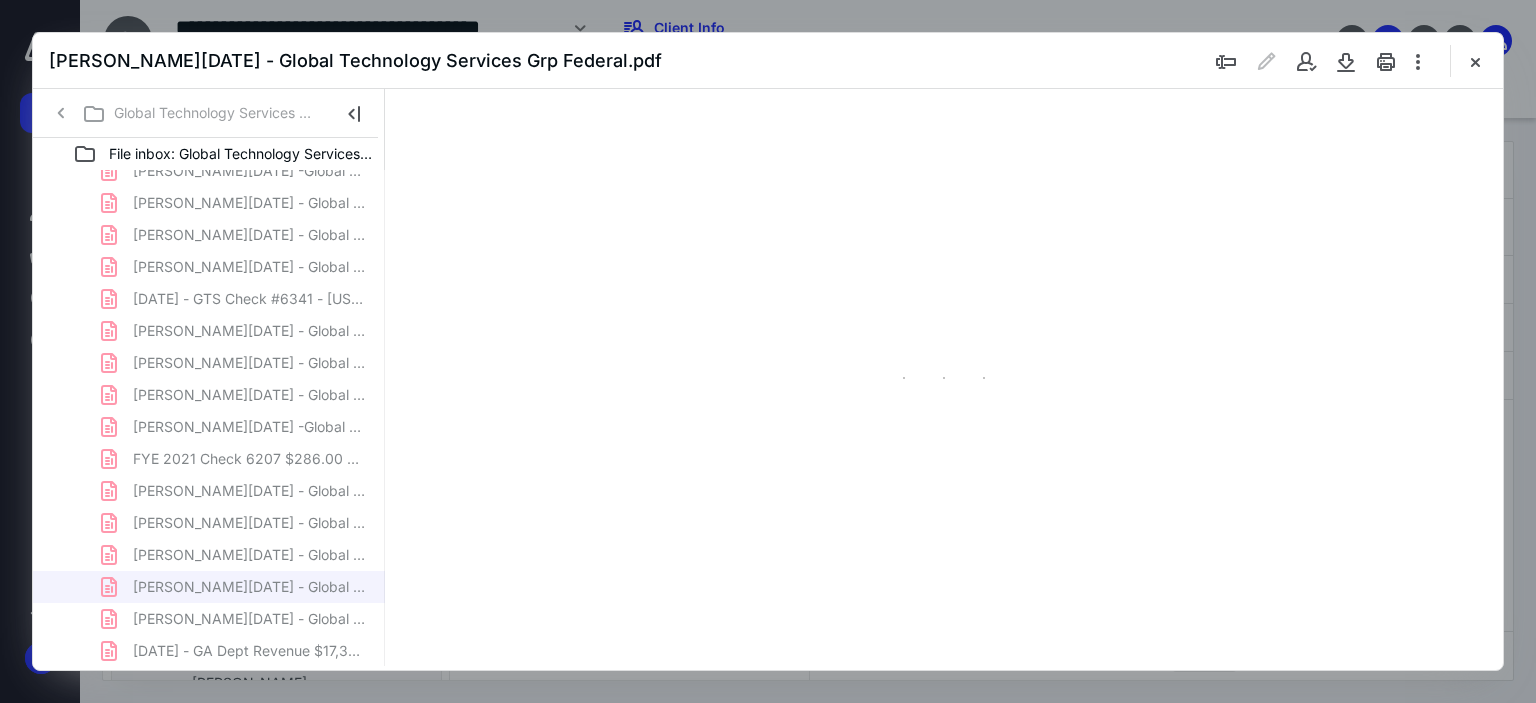 scroll, scrollTop: 79, scrollLeft: 0, axis: vertical 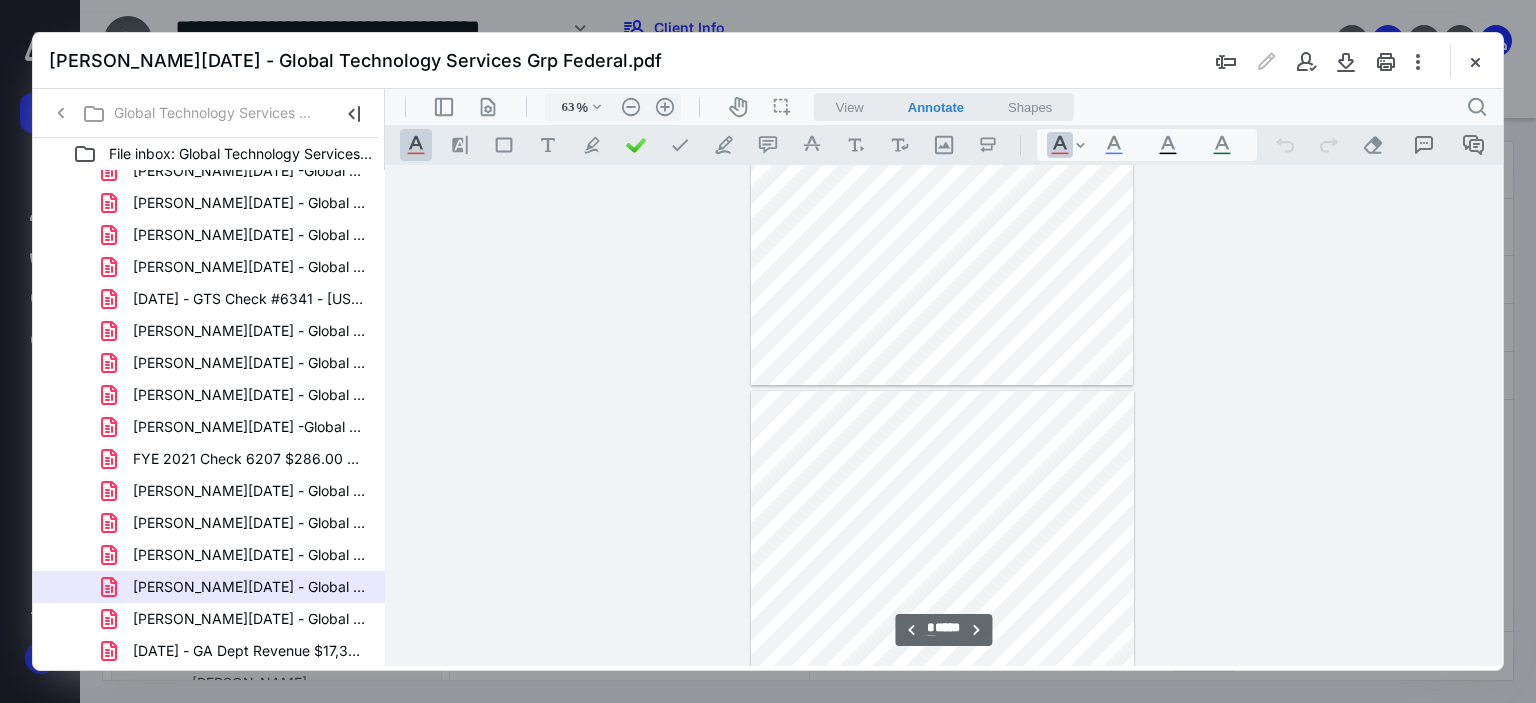 type on "*" 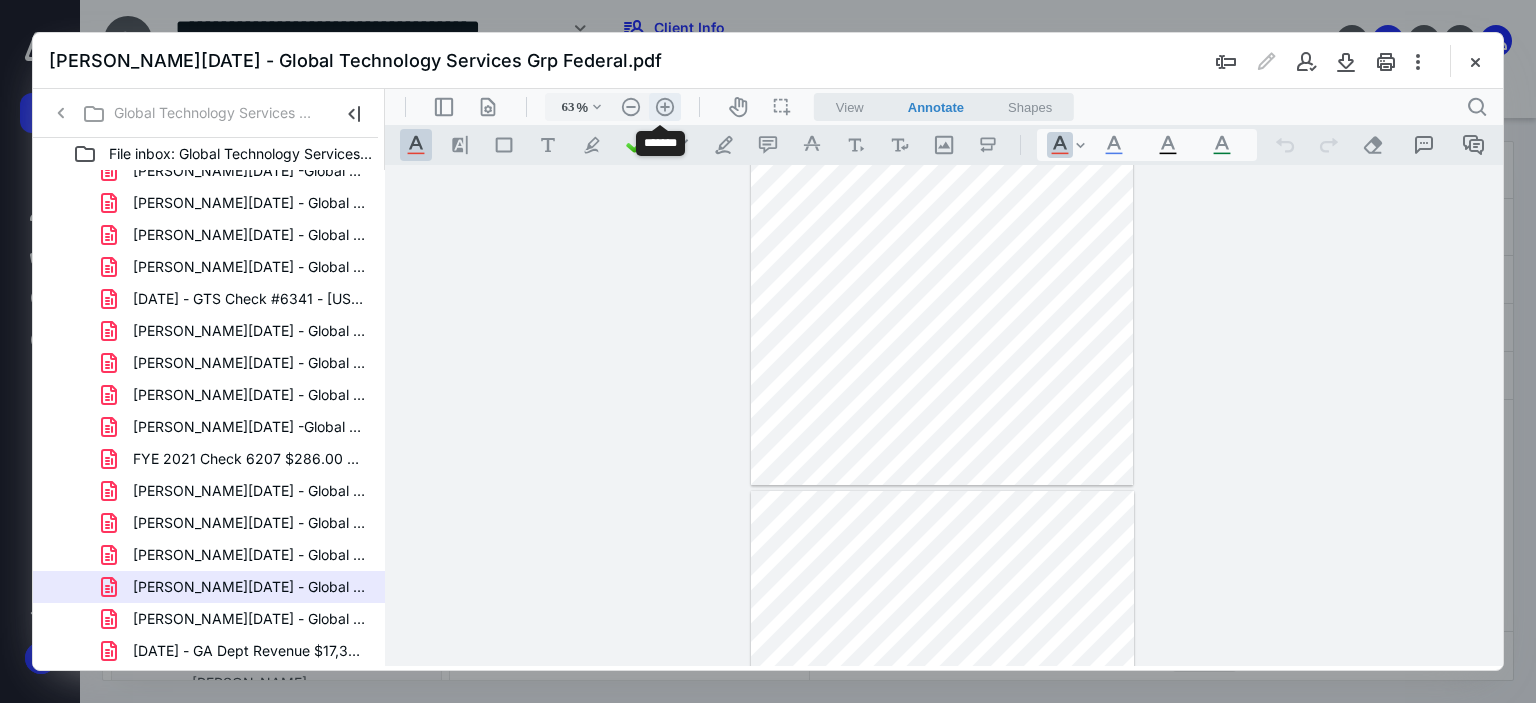 click on ".cls-1{fill:#abb0c4;} icon - header - zoom - in - line" at bounding box center (665, 107) 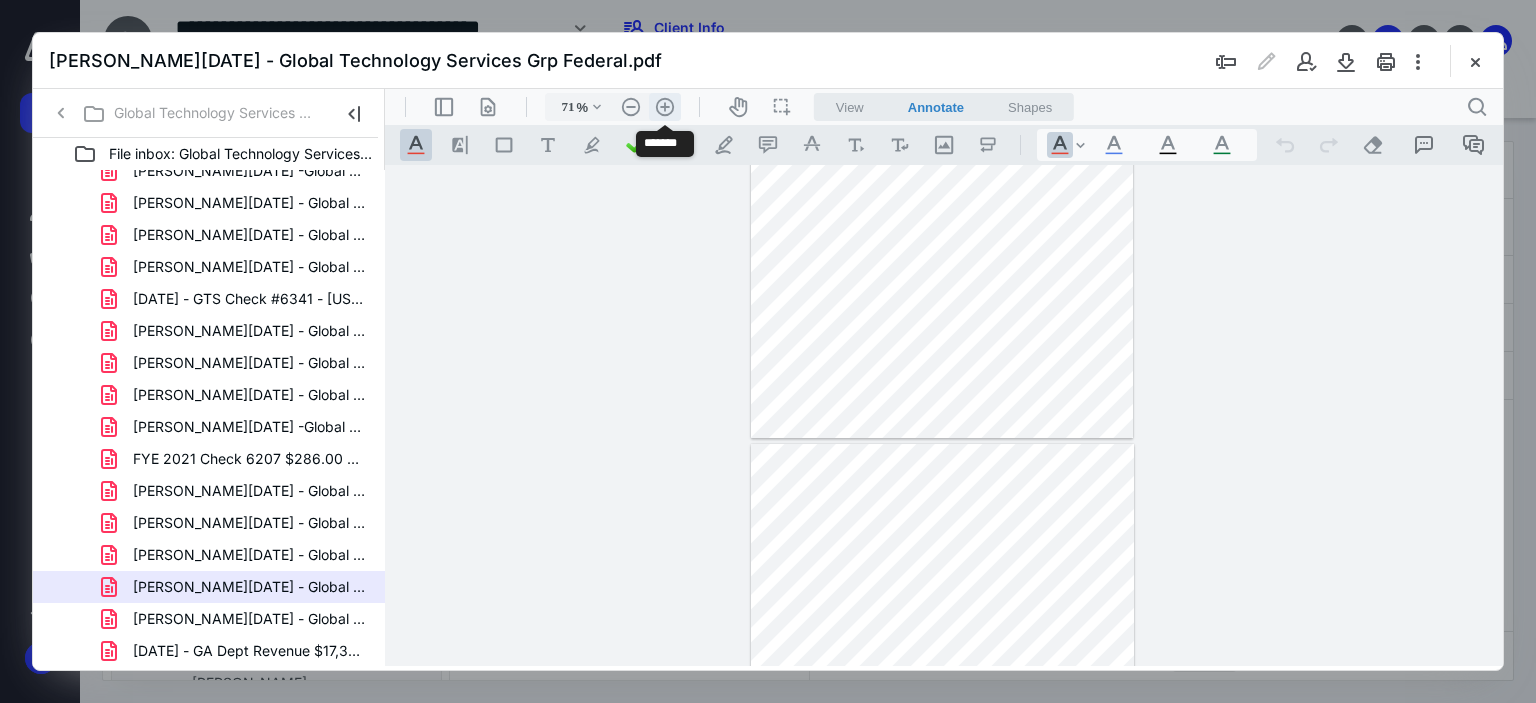 click on ".cls-1{fill:#abb0c4;} icon - header - zoom - in - line" at bounding box center (665, 107) 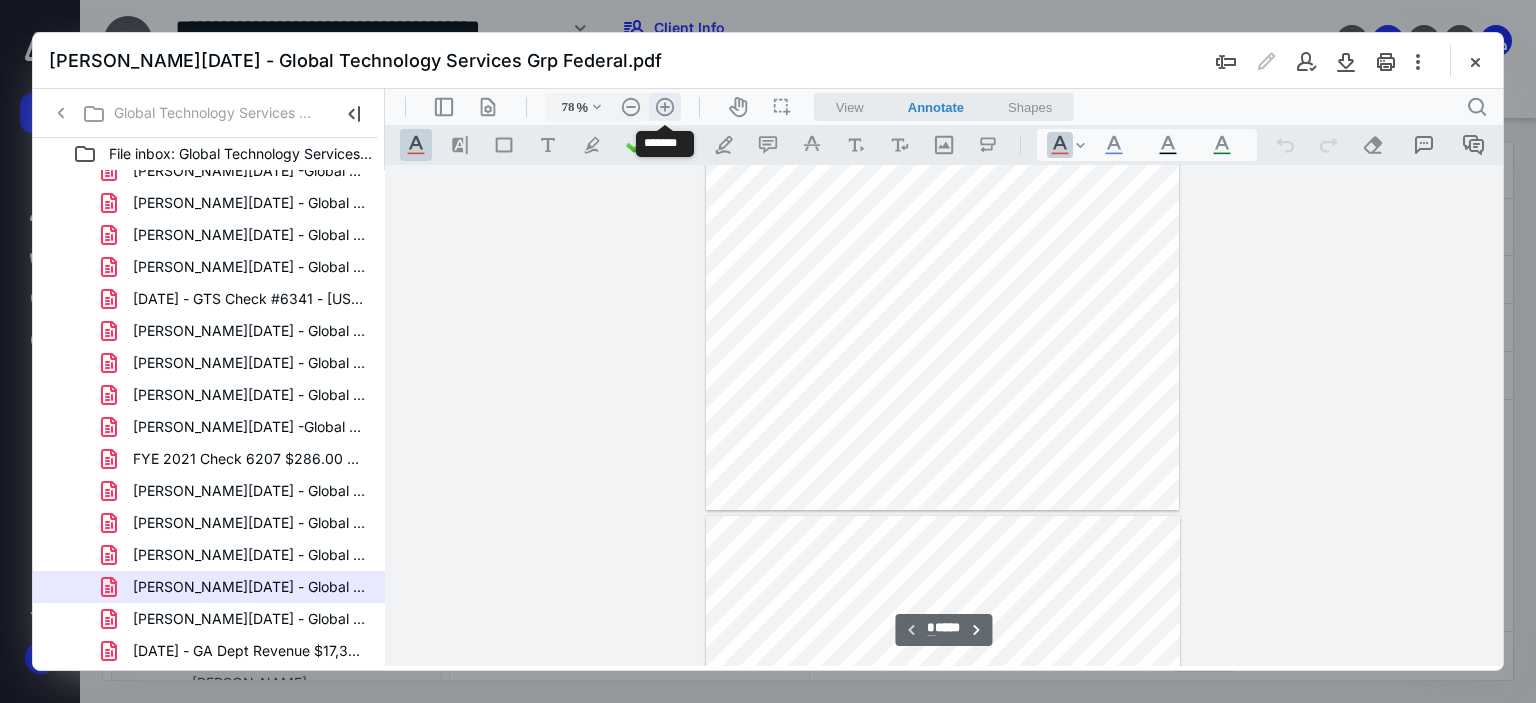click on ".cls-1{fill:#abb0c4;} icon - header - zoom - in - line" at bounding box center (665, 107) 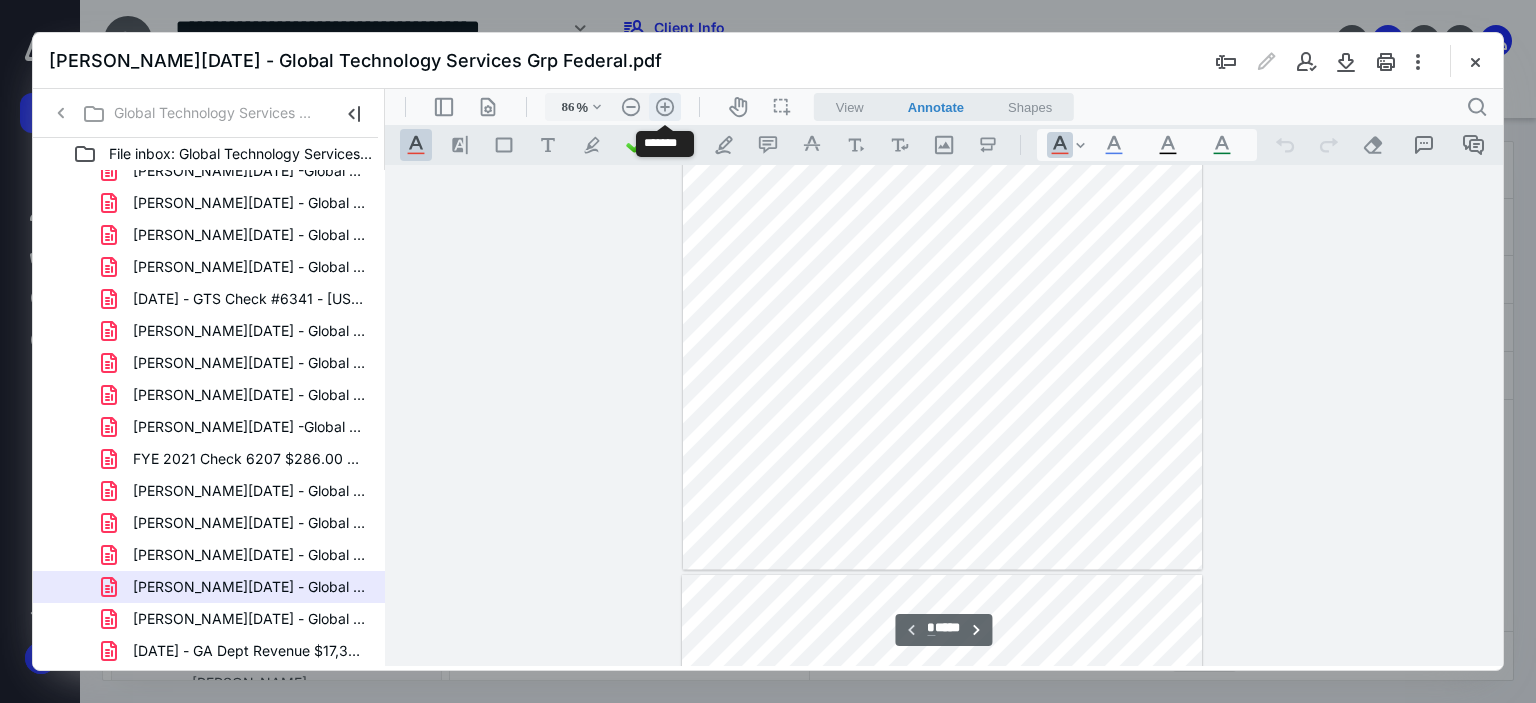 click on ".cls-1{fill:#abb0c4;} icon - header - zoom - in - line" at bounding box center (665, 107) 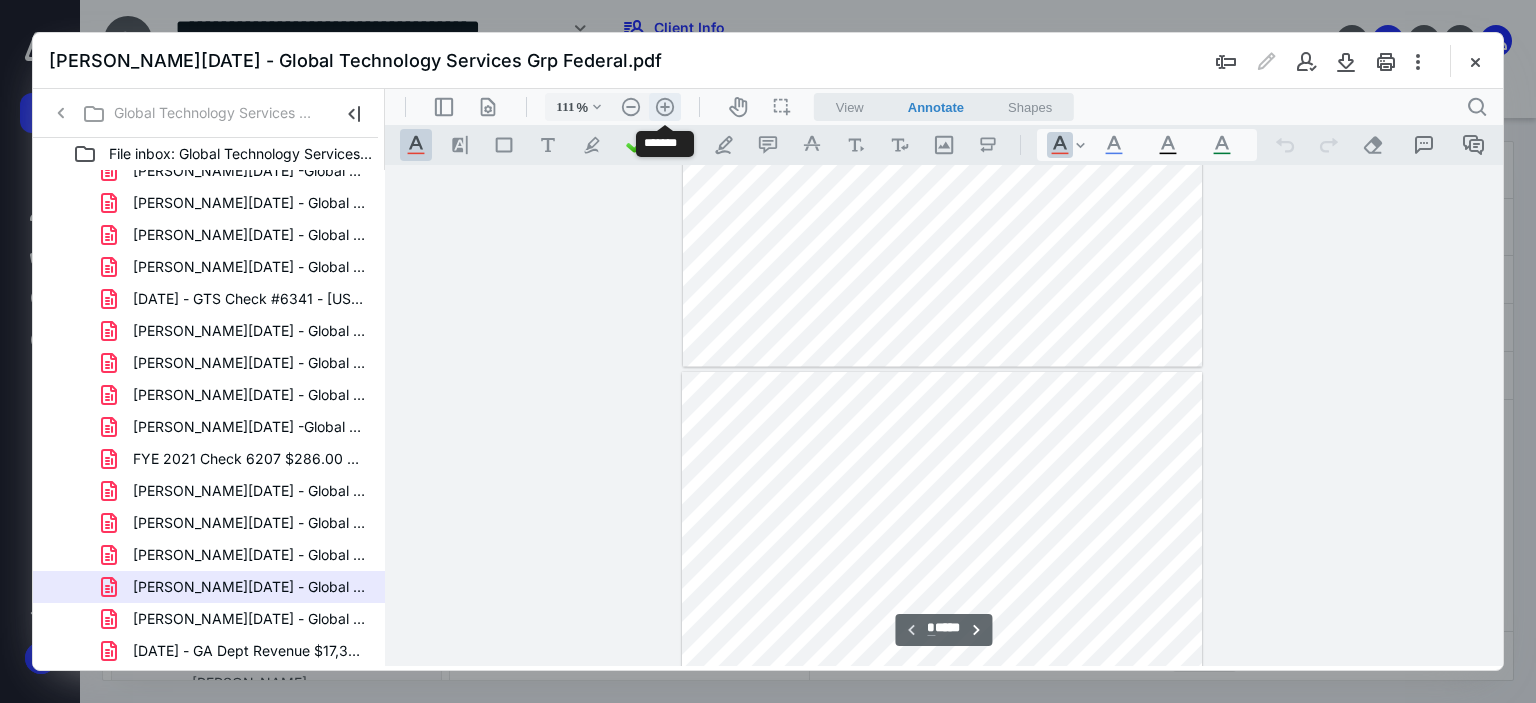 click on ".cls-1{fill:#abb0c4;} icon - header - zoom - in - line" at bounding box center (665, 107) 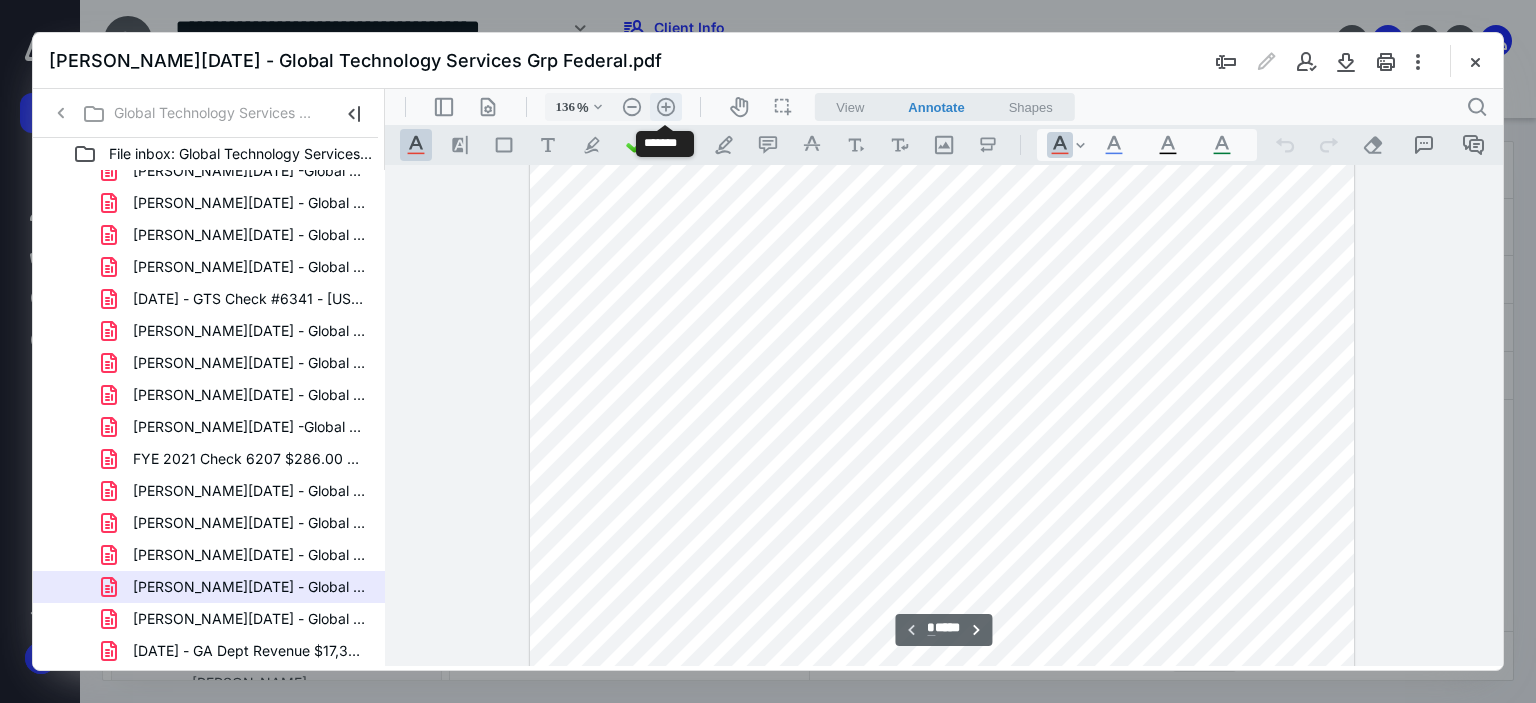 scroll, scrollTop: 632, scrollLeft: 0, axis: vertical 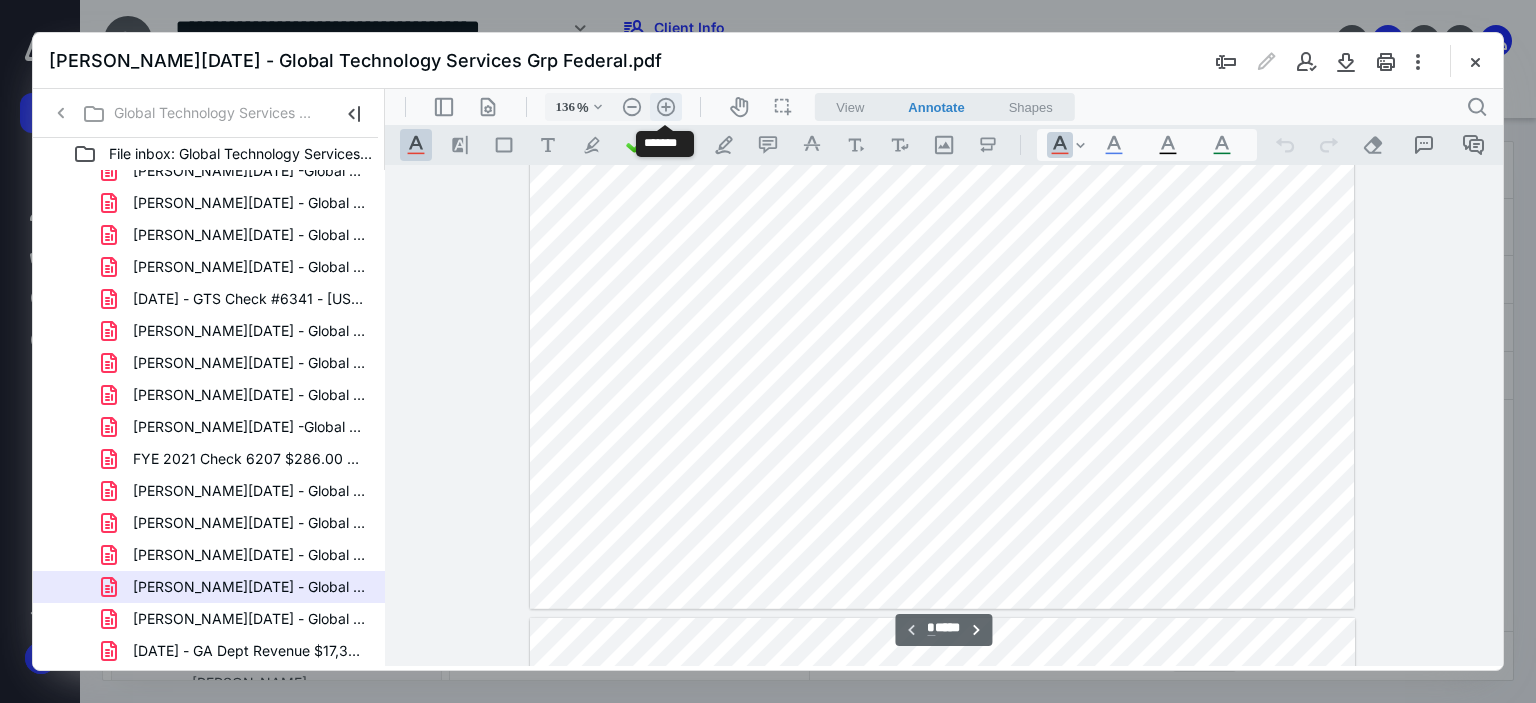 click on ".cls-1{fill:#abb0c4;} icon - header - zoom - in - line" at bounding box center [666, 107] 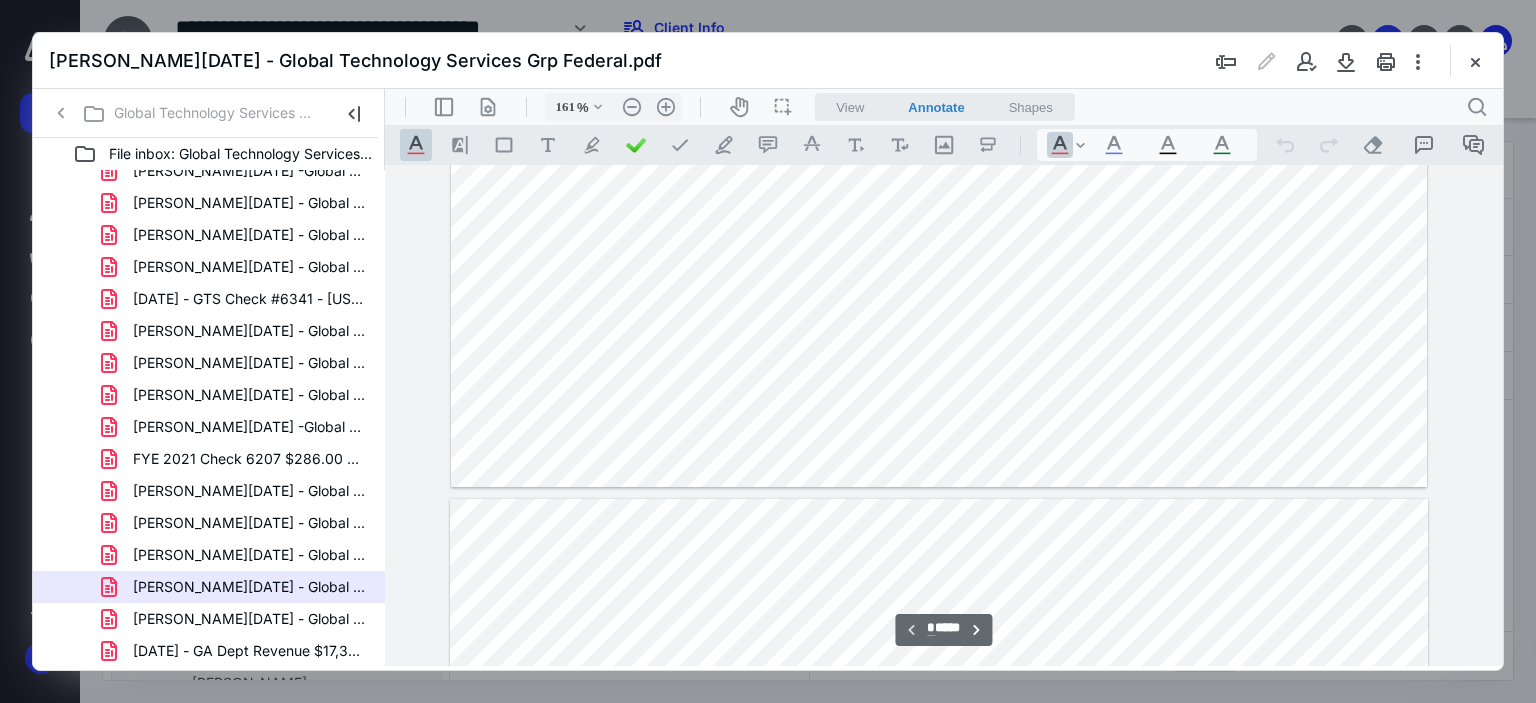 scroll, scrollTop: 972, scrollLeft: 86, axis: both 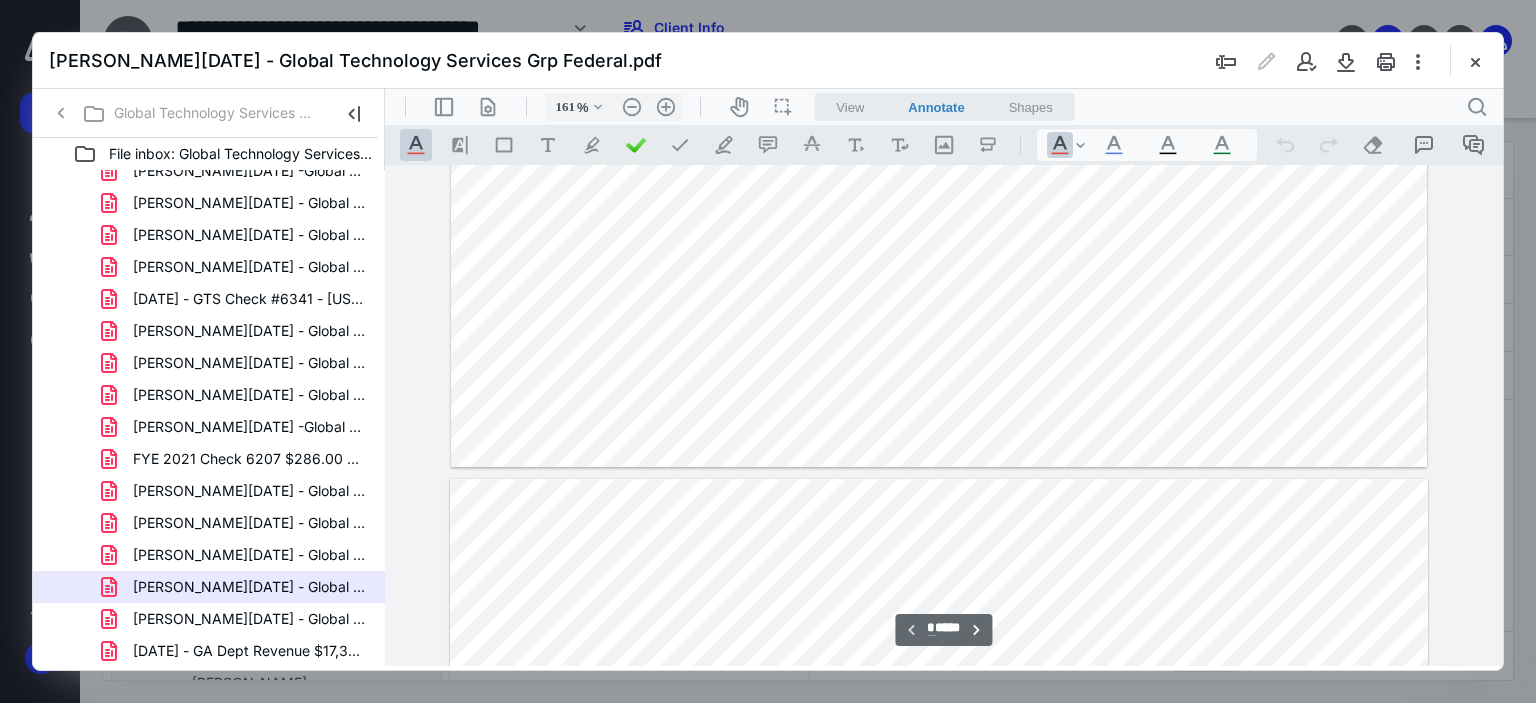 type on "*" 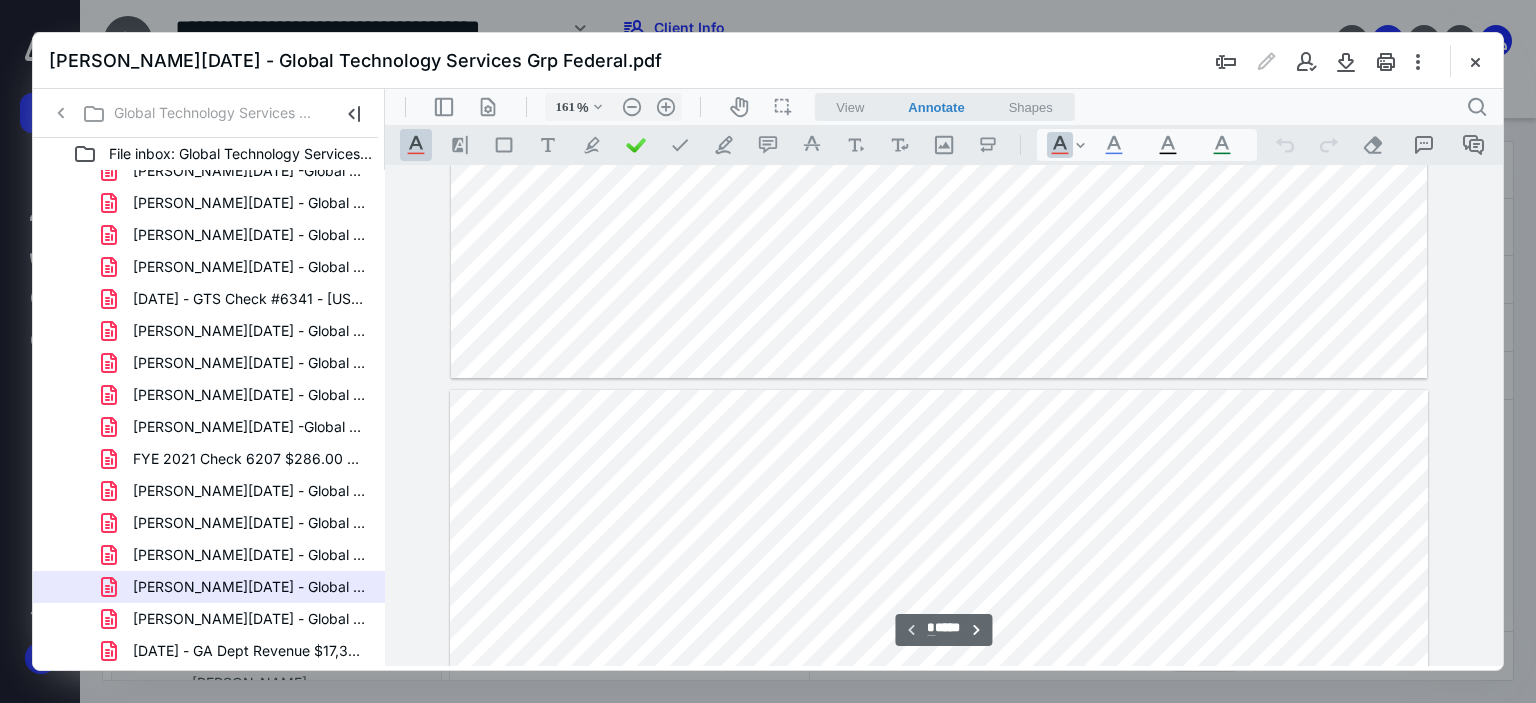 scroll, scrollTop: 1110, scrollLeft: 86, axis: both 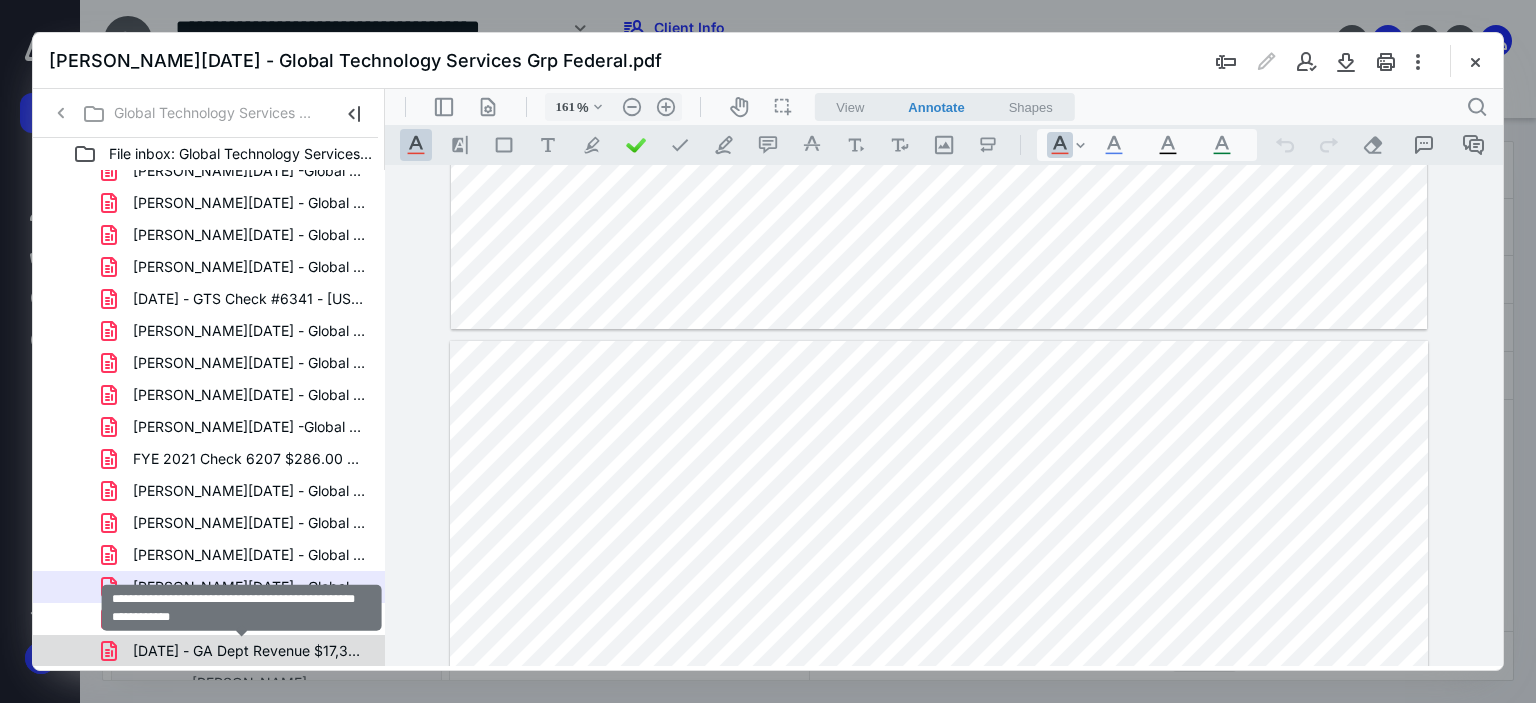 click on "[DATE] - GA Dept Revenue $17,377 FYE 2020 Tax Return F.pdf" at bounding box center [249, 651] 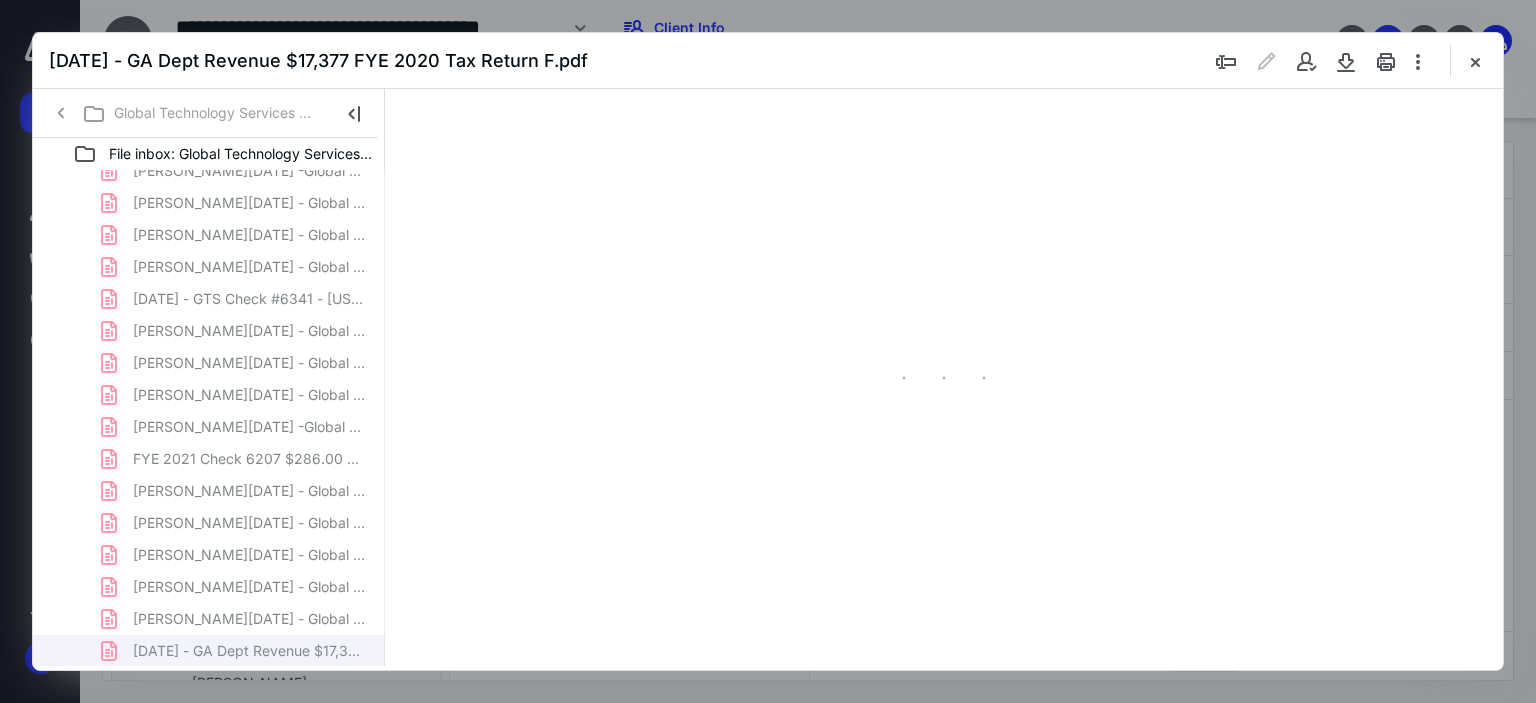 scroll, scrollTop: 0, scrollLeft: 0, axis: both 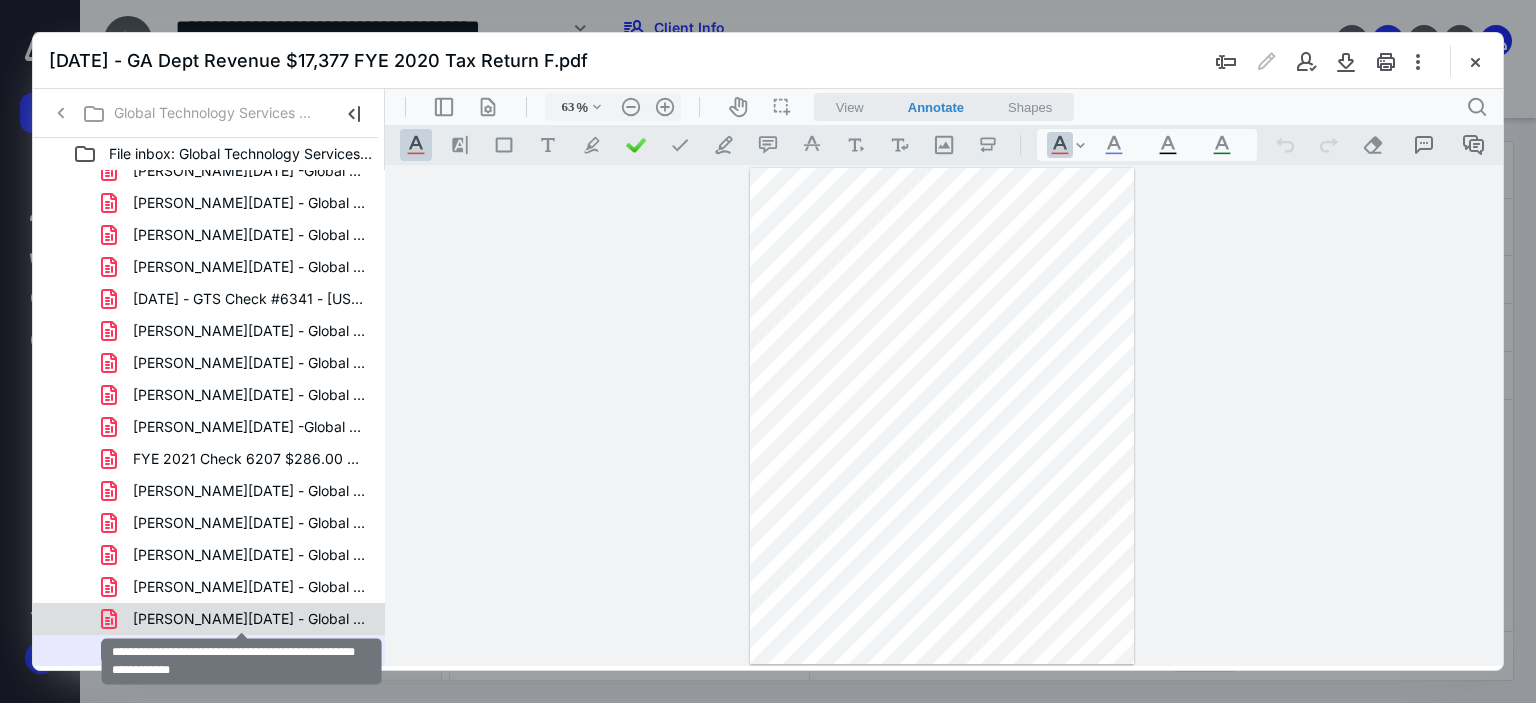 click on "[PERSON_NAME][DATE] - Global Technology Services Grp Form 11.pdf" at bounding box center (249, 619) 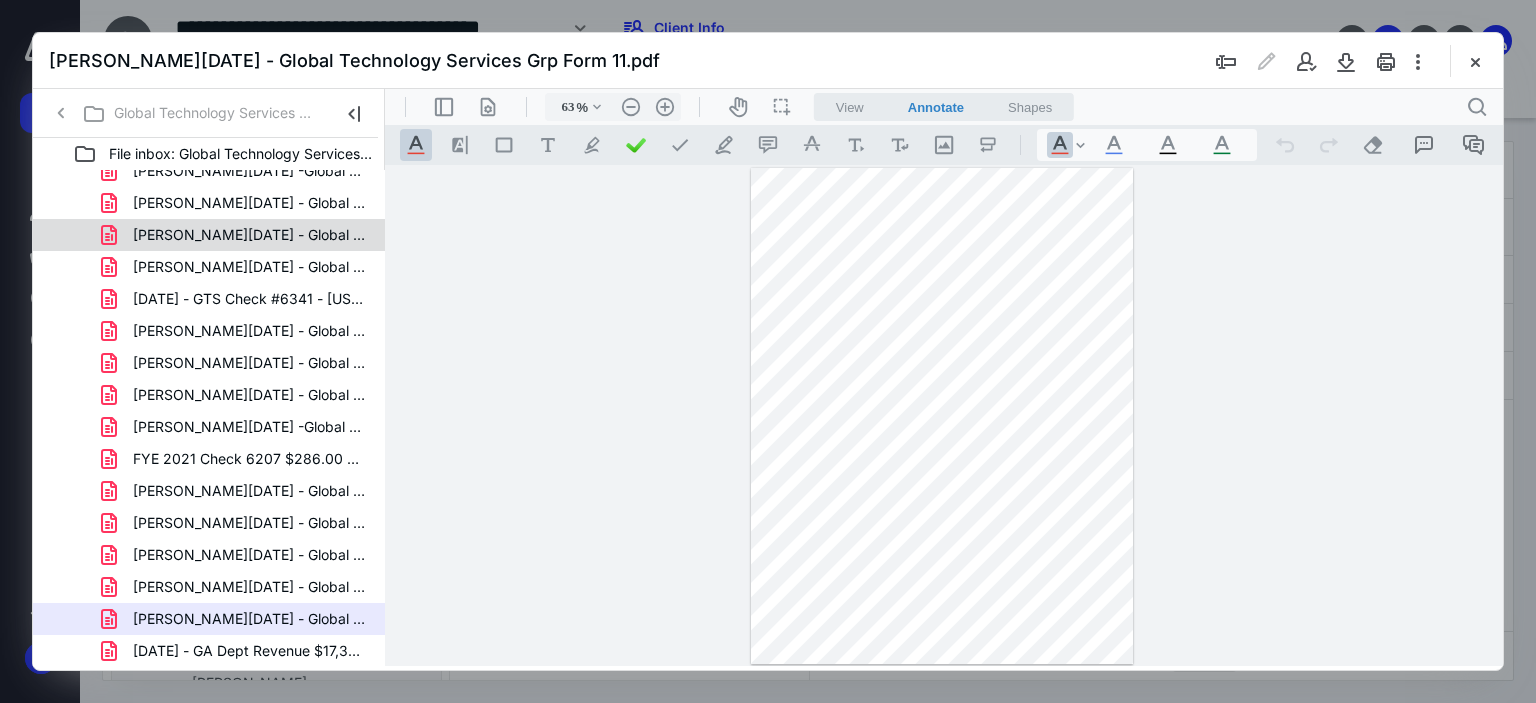 scroll, scrollTop: 0, scrollLeft: 0, axis: both 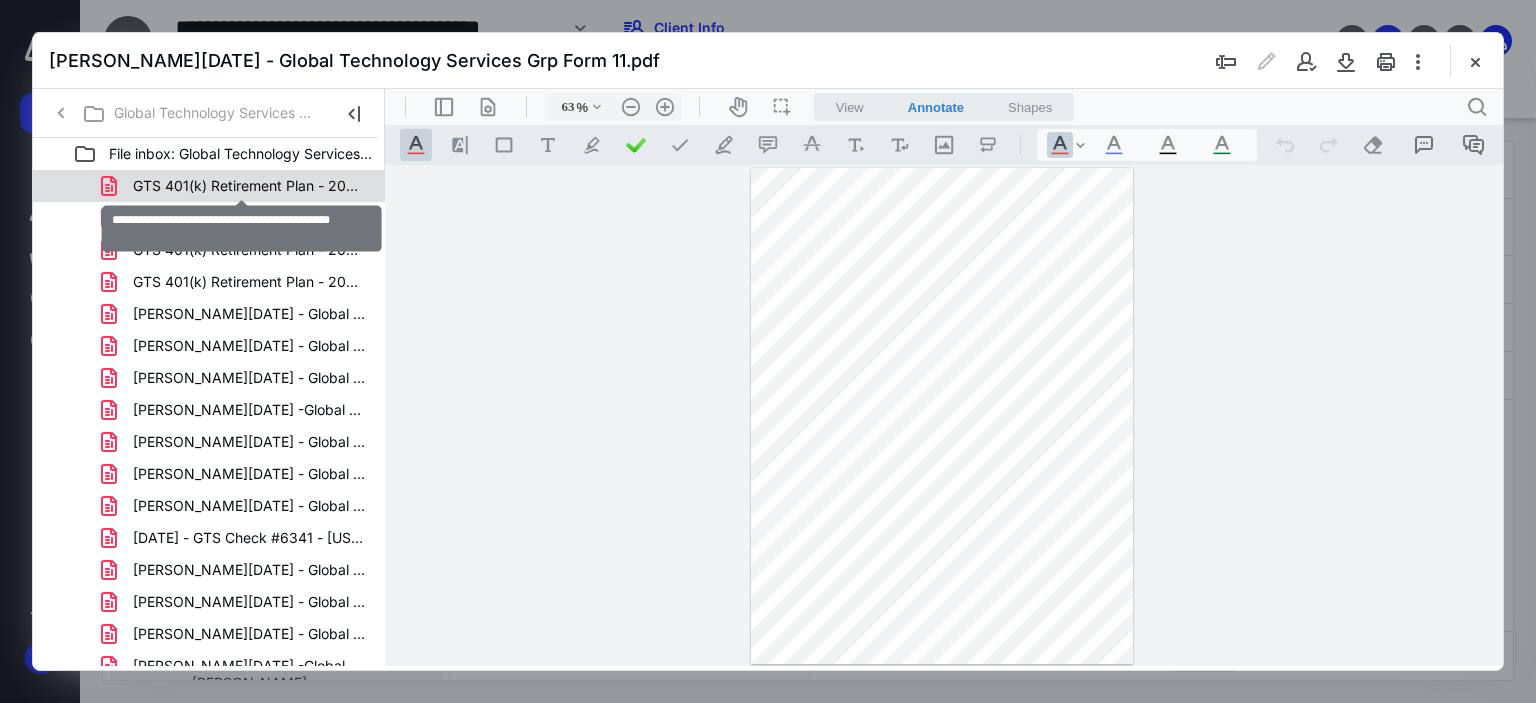 click on "GTS 401(k) Retirement Plan - 2022 5500SF.pdf" at bounding box center (249, 186) 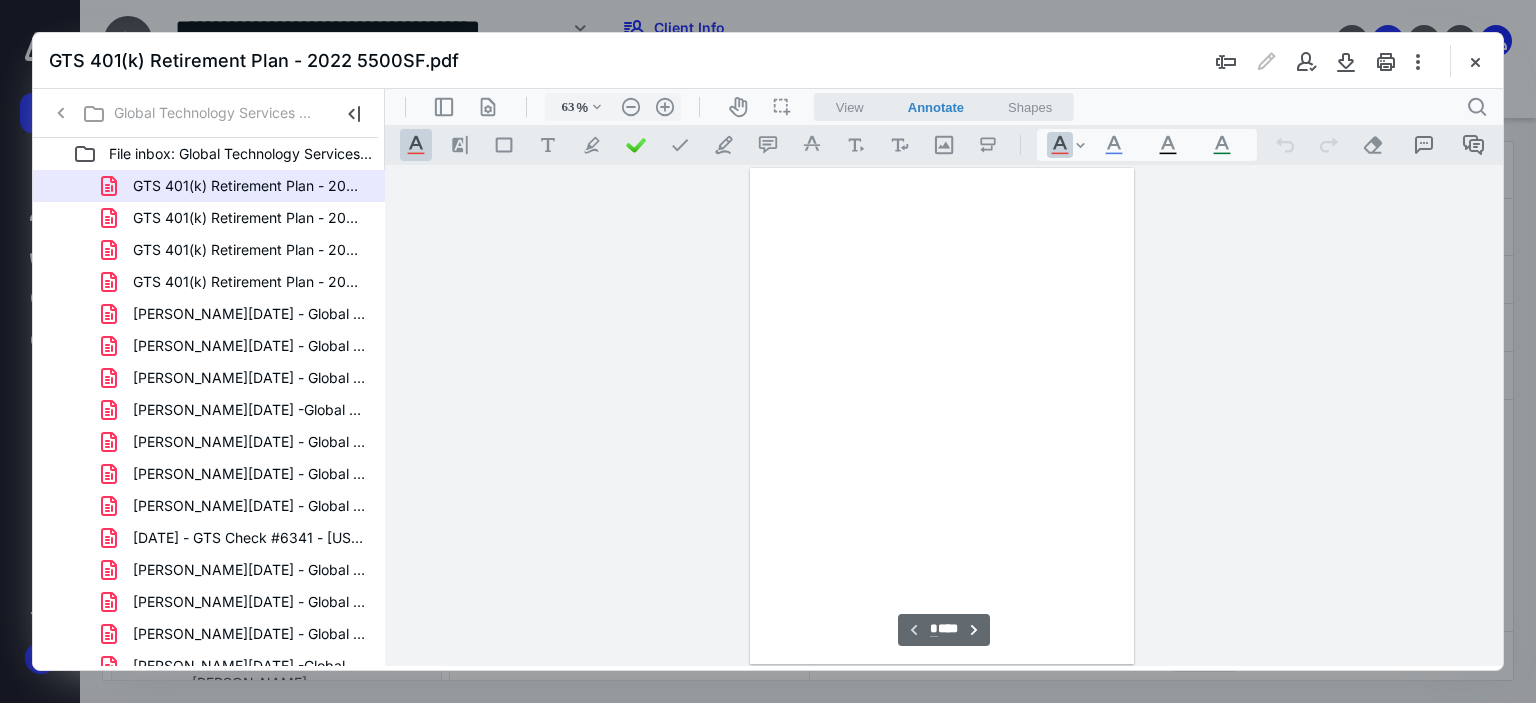 scroll, scrollTop: 79, scrollLeft: 0, axis: vertical 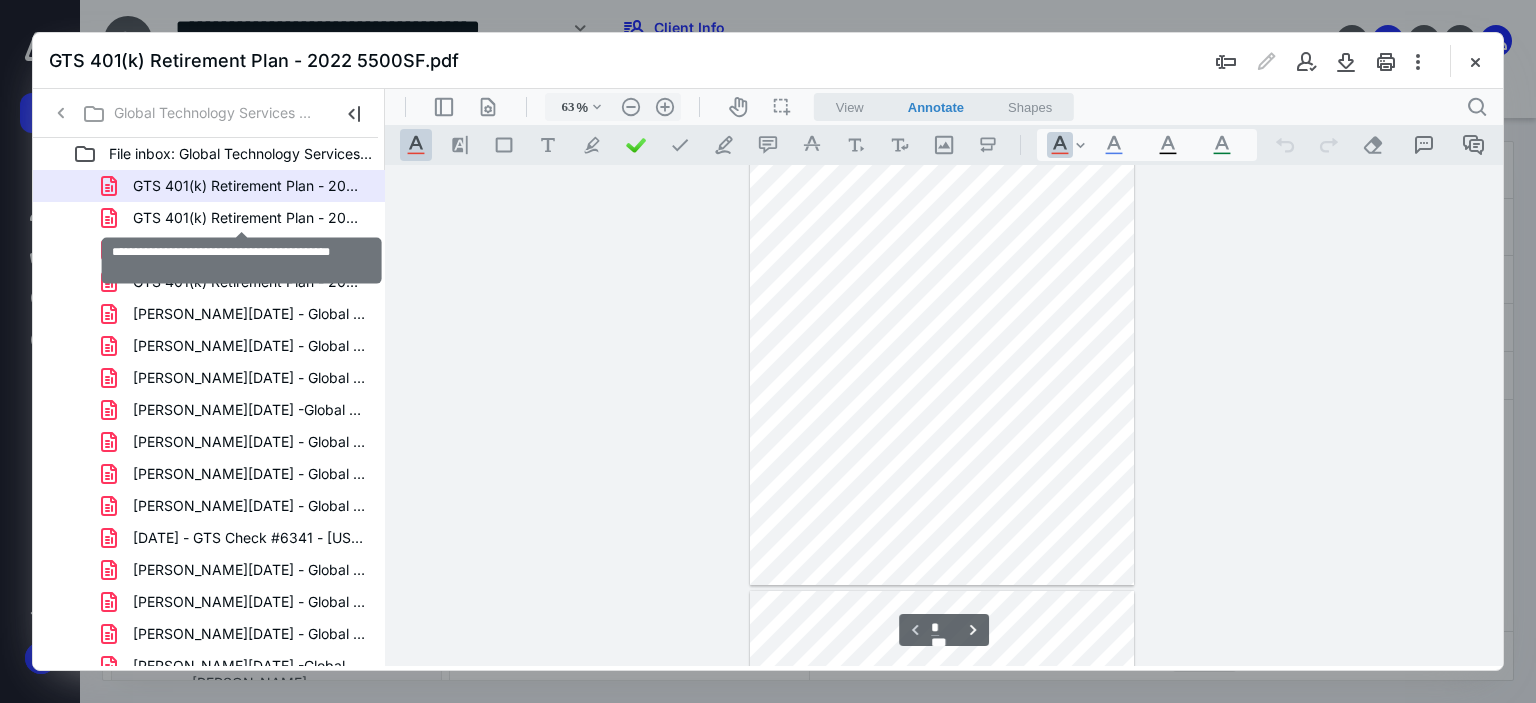 click on "GTS 401(k) Retirement Plan - 2024 5500SF.pdf" at bounding box center [249, 218] 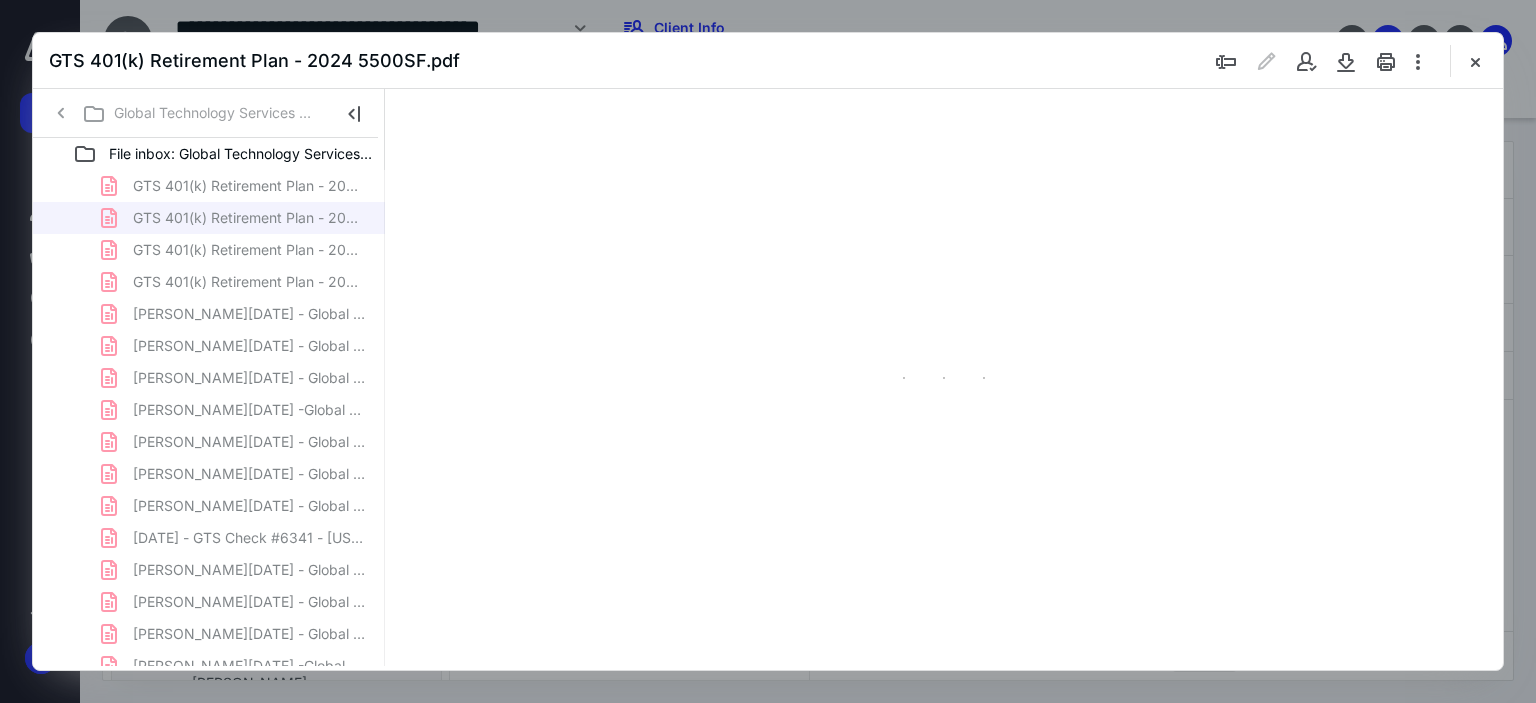type on "63" 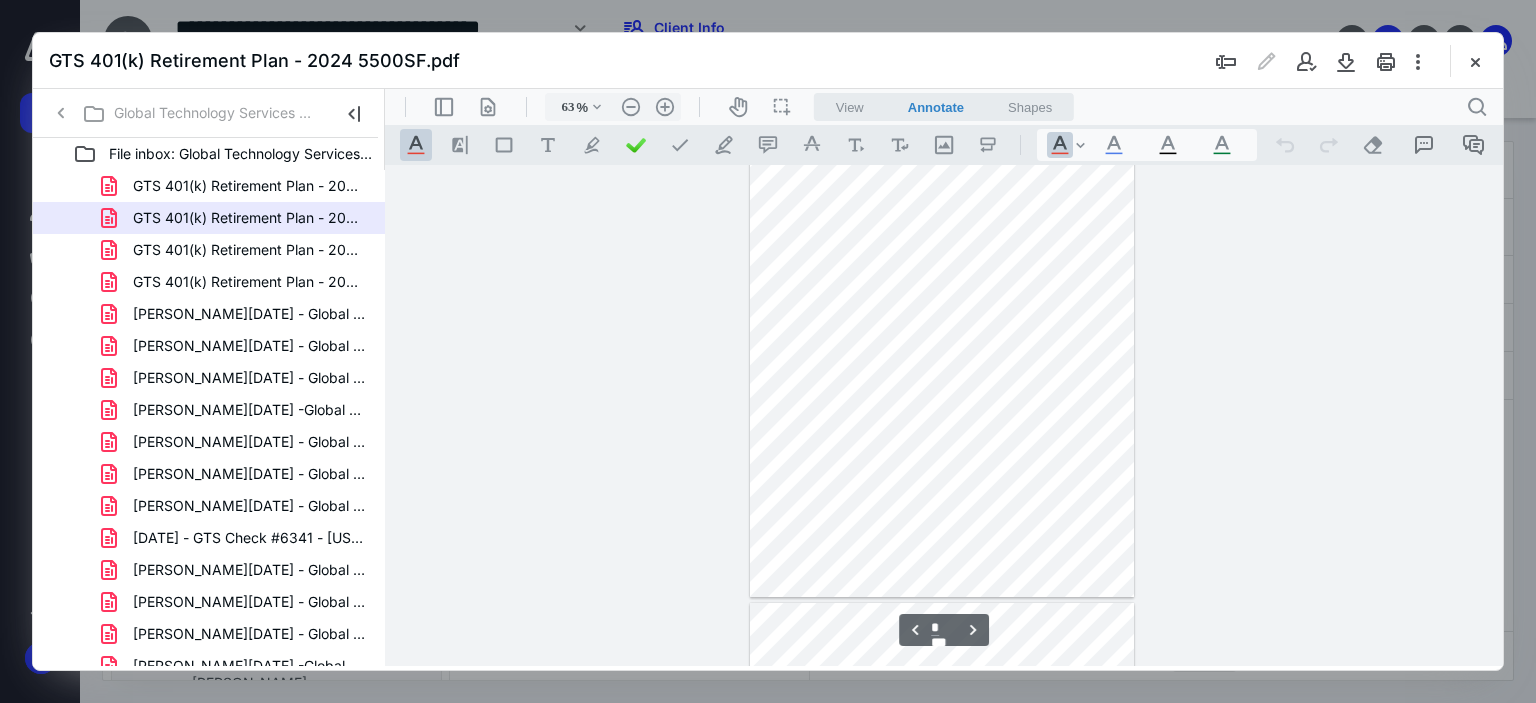 scroll, scrollTop: 1004, scrollLeft: 0, axis: vertical 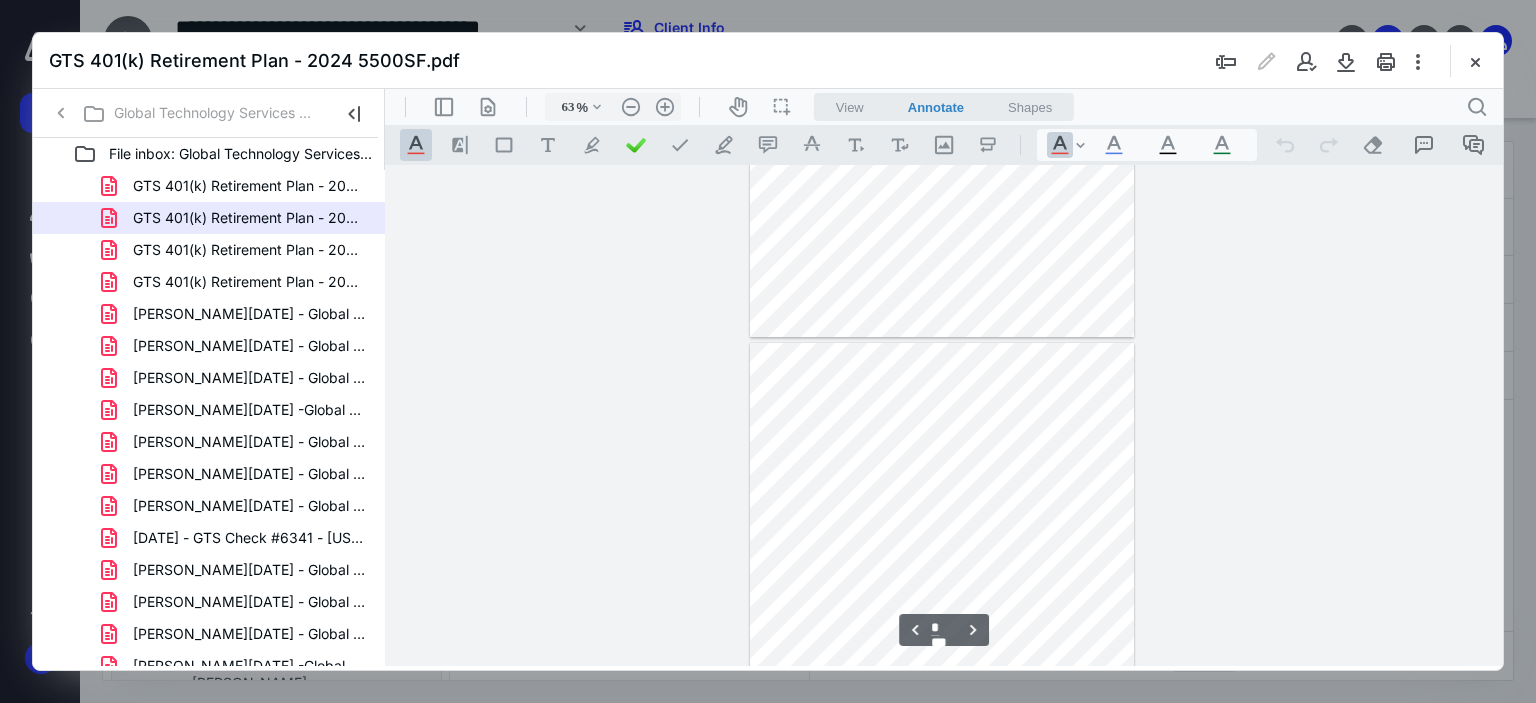type on "*" 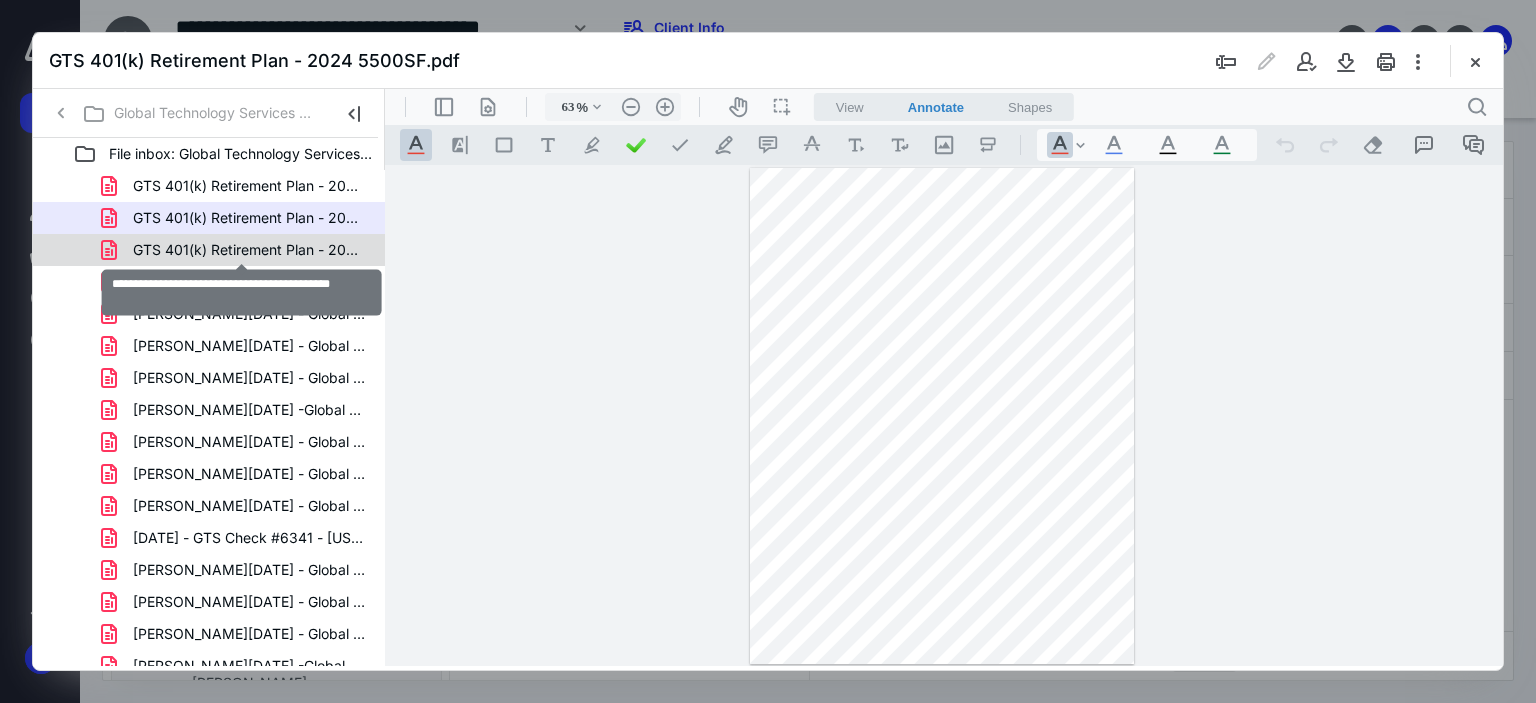 click on "GTS 401(k) Retirement Plan - 2023 5500SF.pdf" at bounding box center [249, 250] 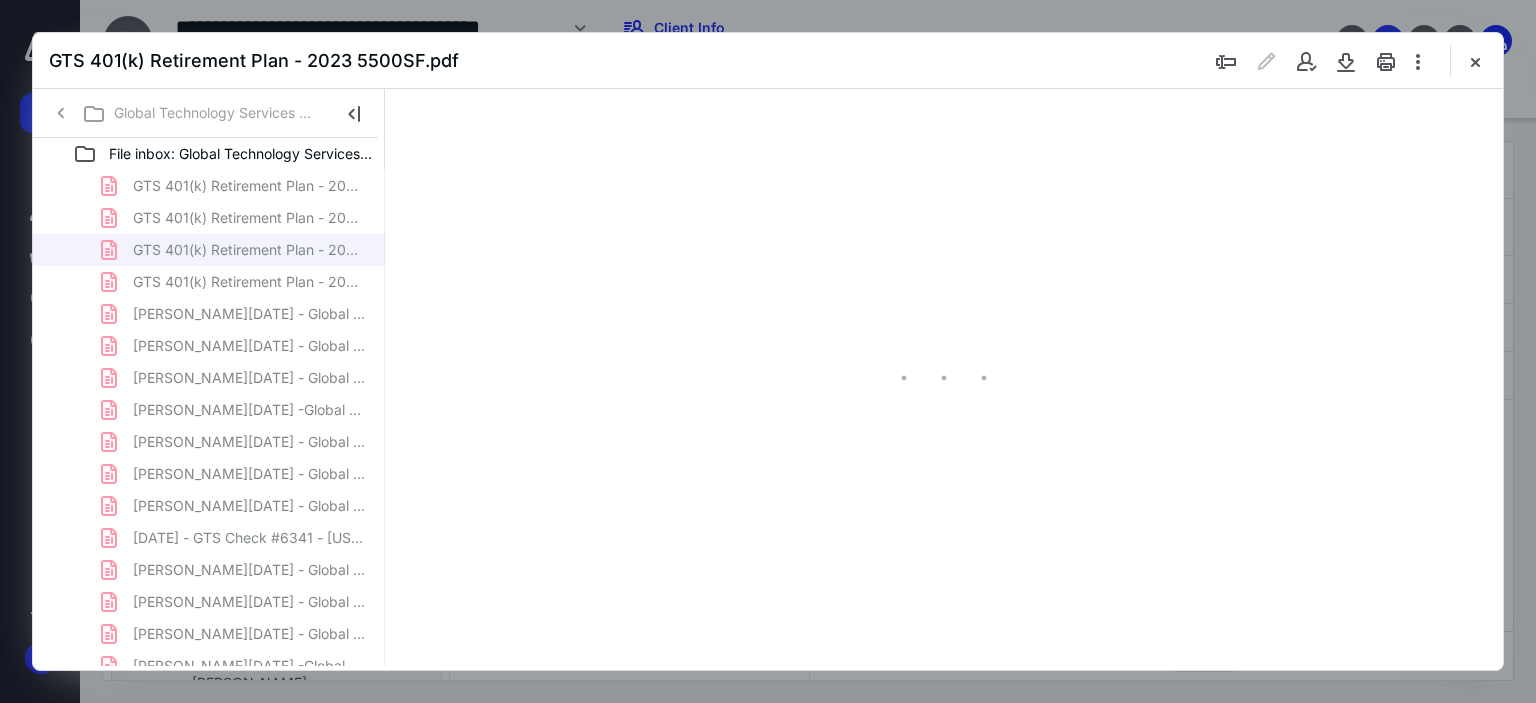 scroll, scrollTop: 79, scrollLeft: 0, axis: vertical 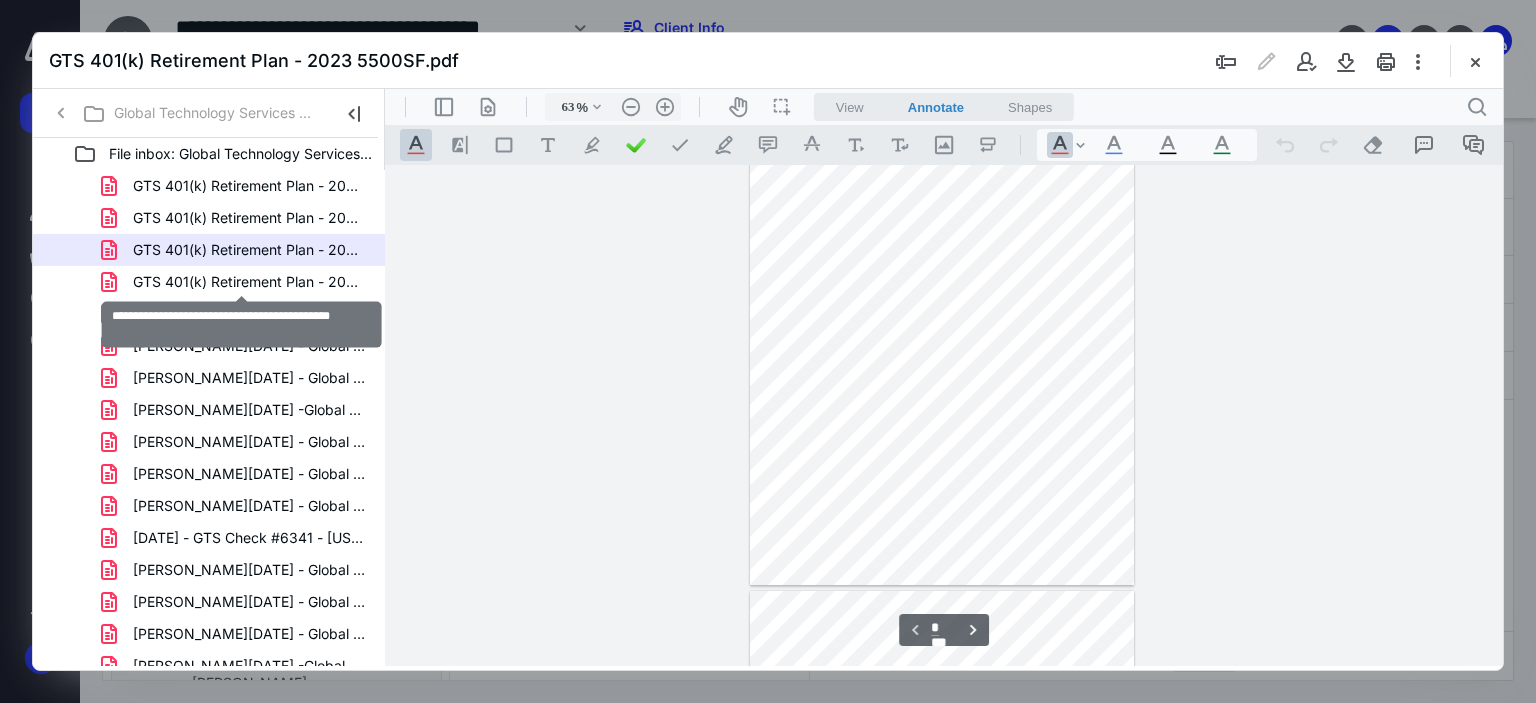 click on "GTS 401(k) Retirement Plan - 2021 5500SF.pdf" at bounding box center [249, 282] 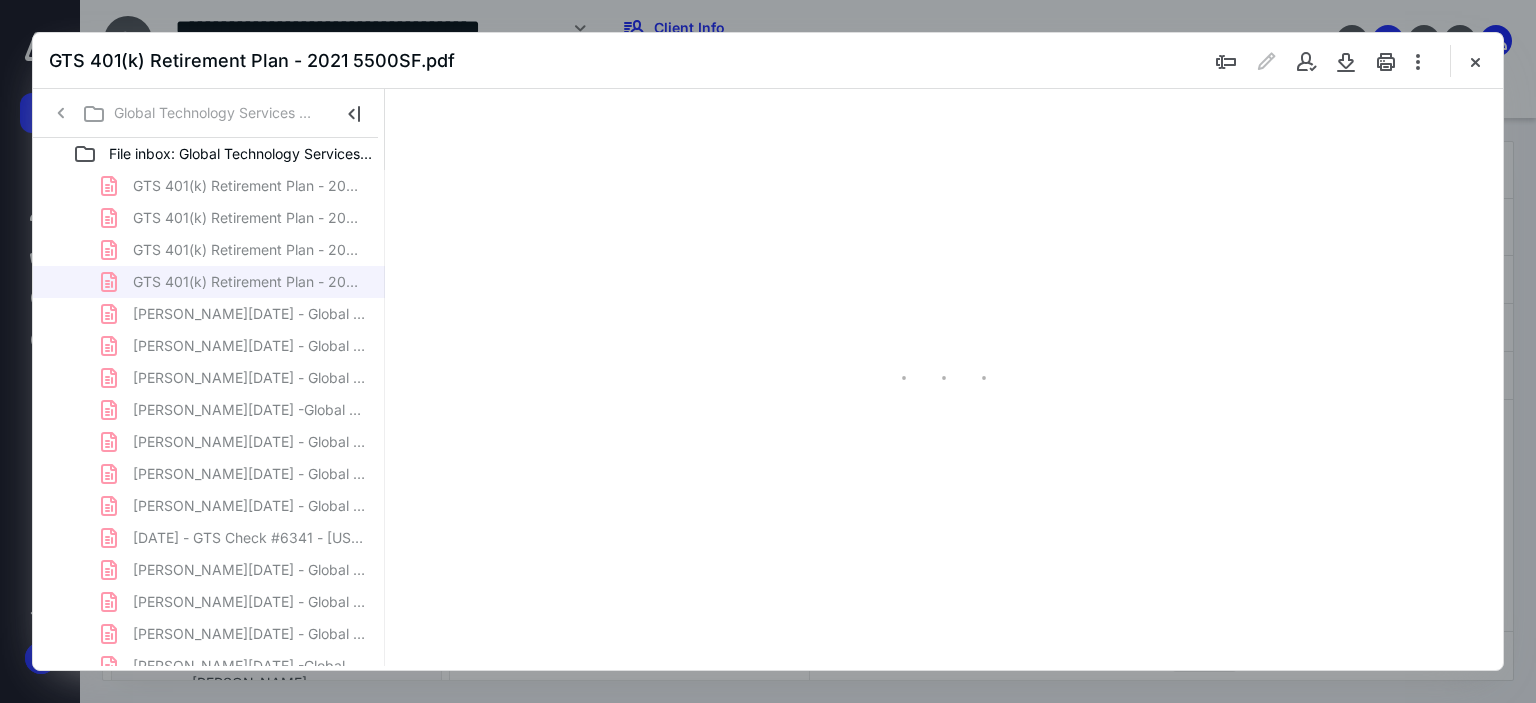 type on "63" 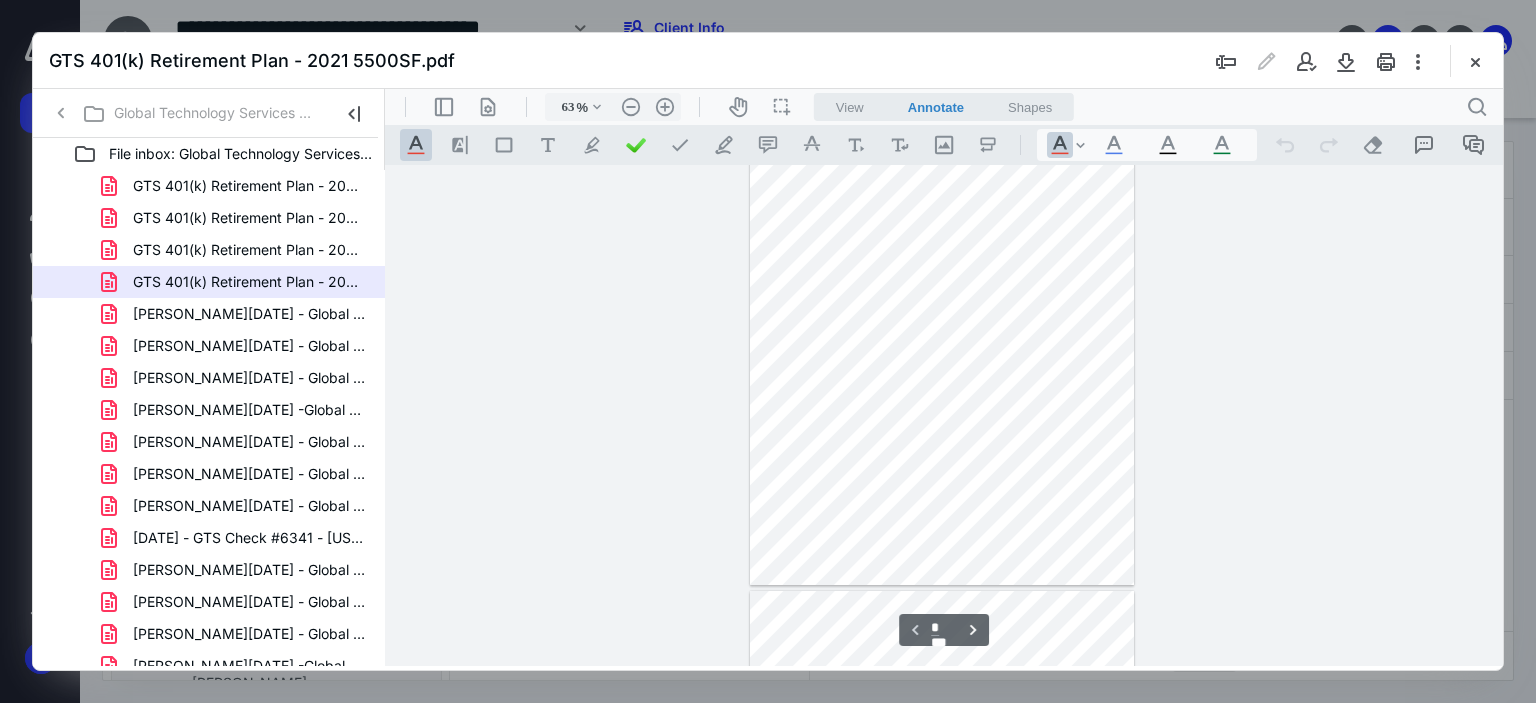scroll, scrollTop: 0, scrollLeft: 0, axis: both 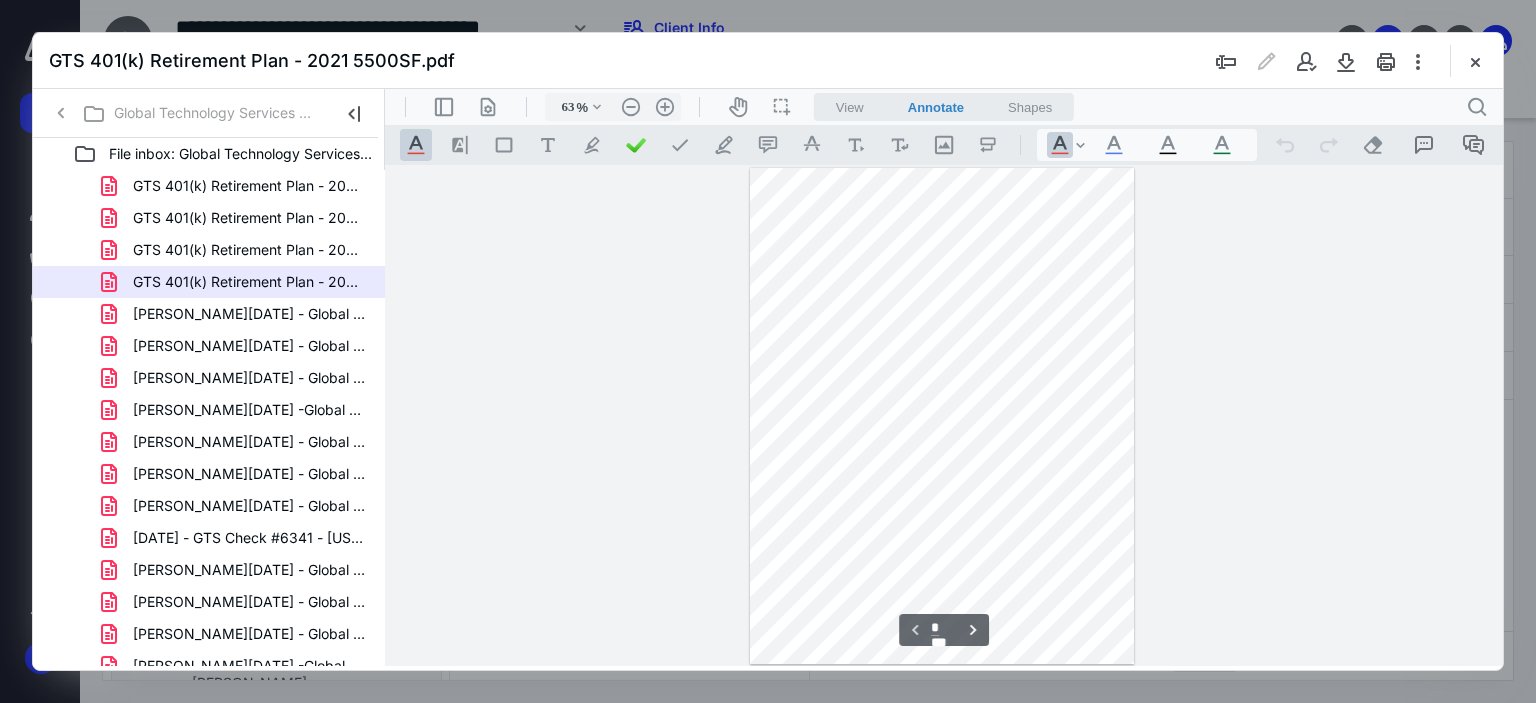 type on "*" 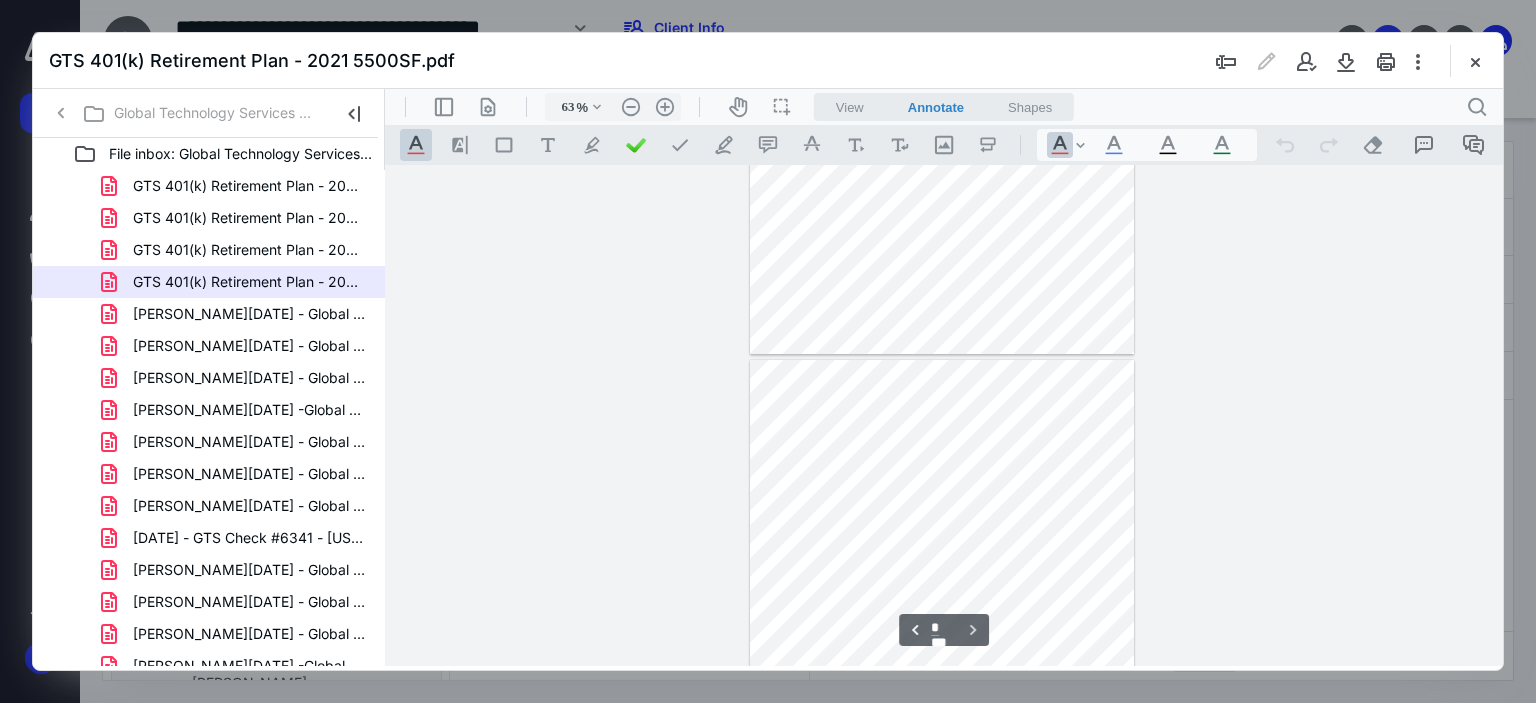 scroll, scrollTop: 816, scrollLeft: 0, axis: vertical 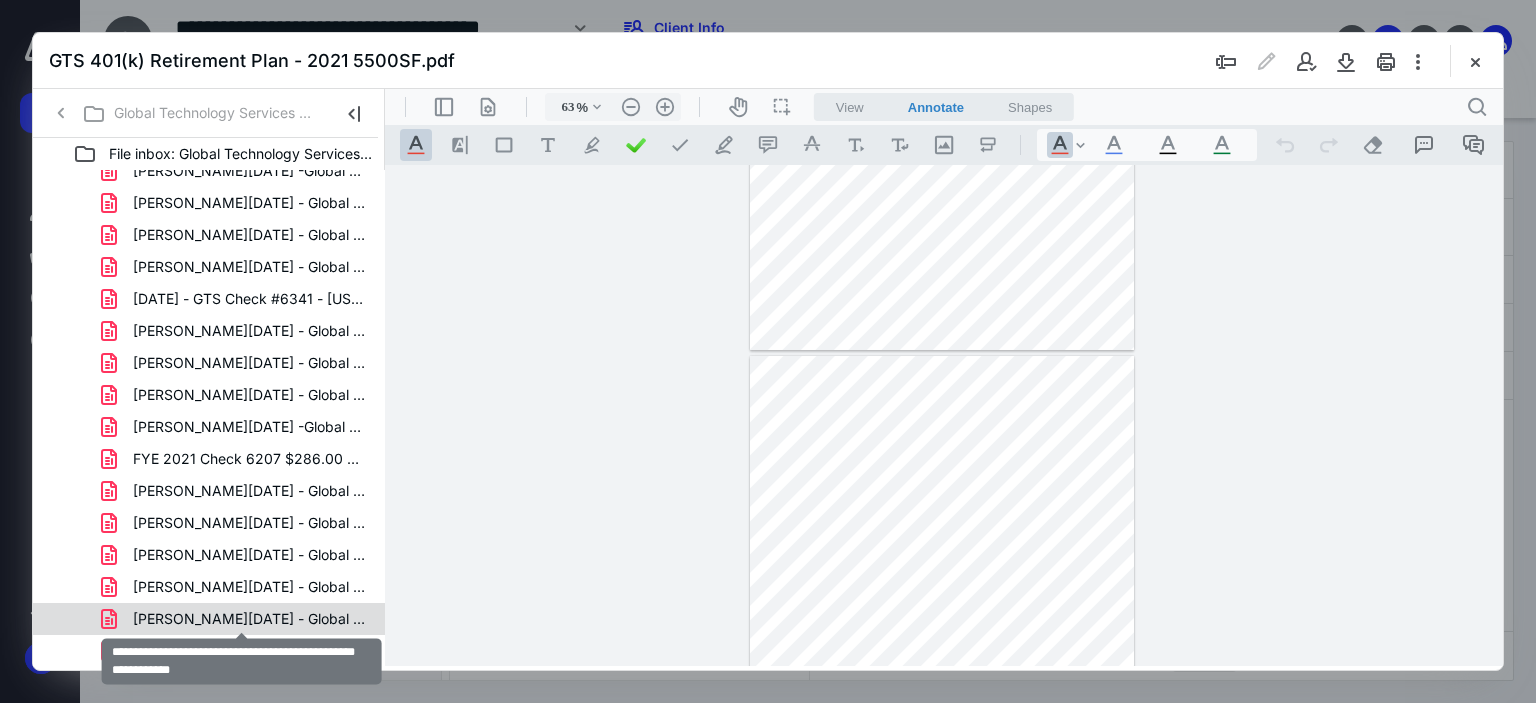 click on "[PERSON_NAME][DATE] - Global Technology Services Grp Form 11.pdf" at bounding box center (249, 619) 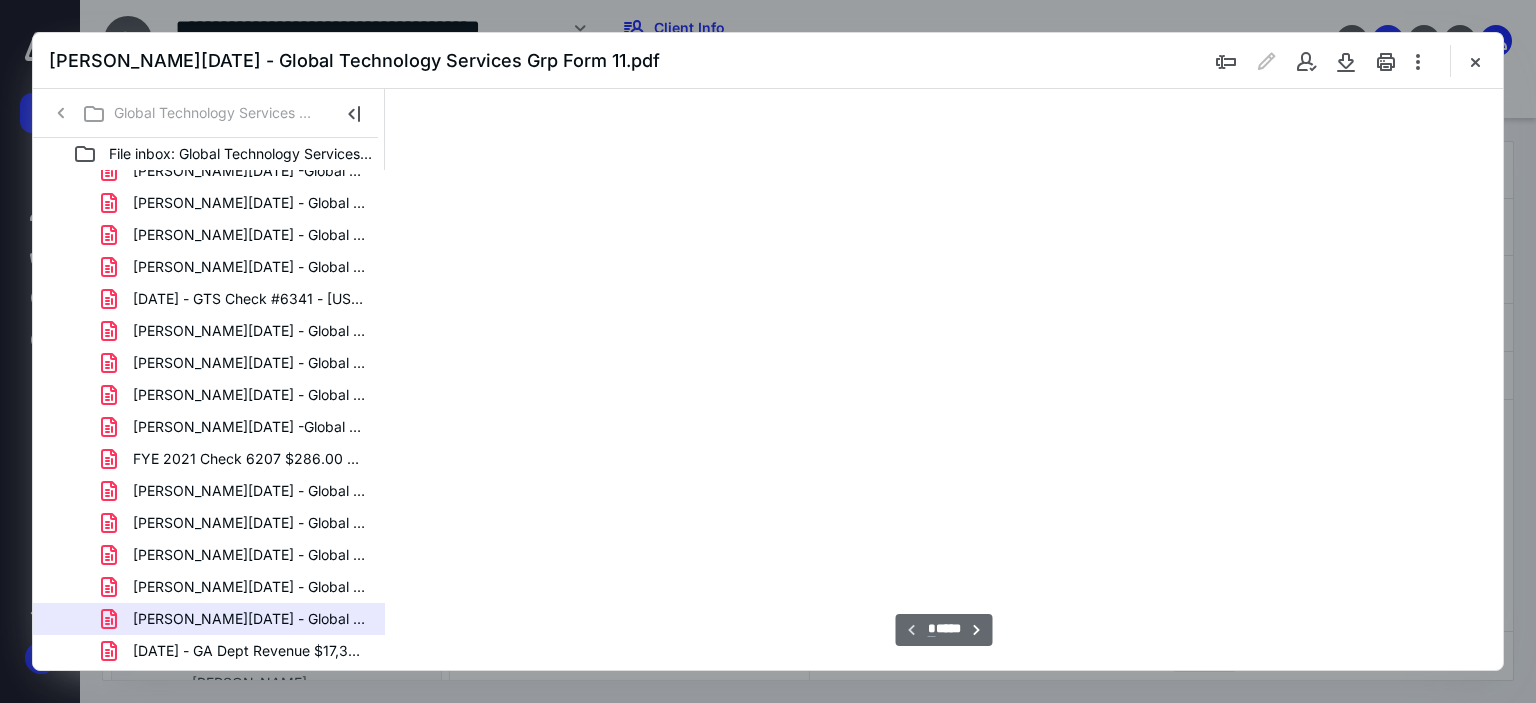 scroll, scrollTop: 79, scrollLeft: 0, axis: vertical 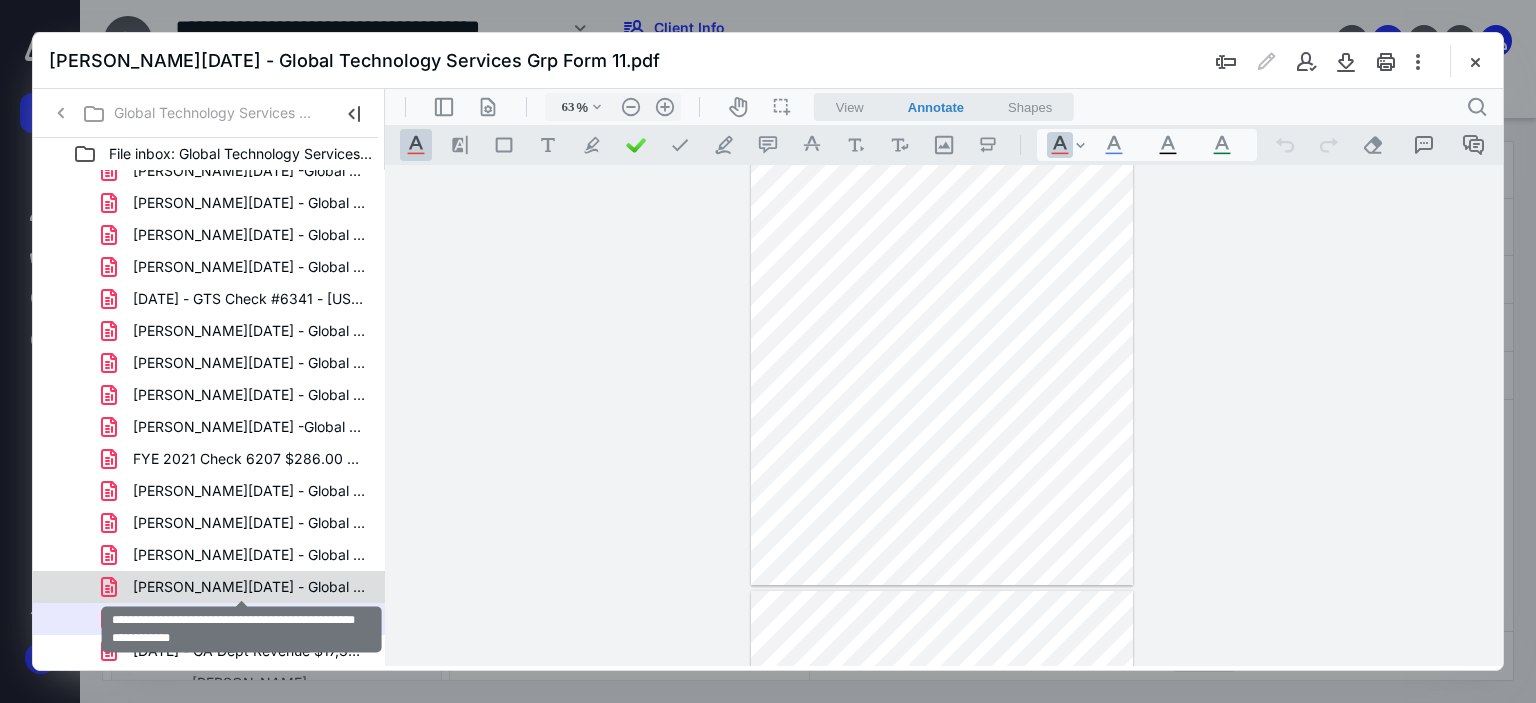 click on "[PERSON_NAME][DATE] - Global Technology Services Grp Federal.pdf" at bounding box center [249, 587] 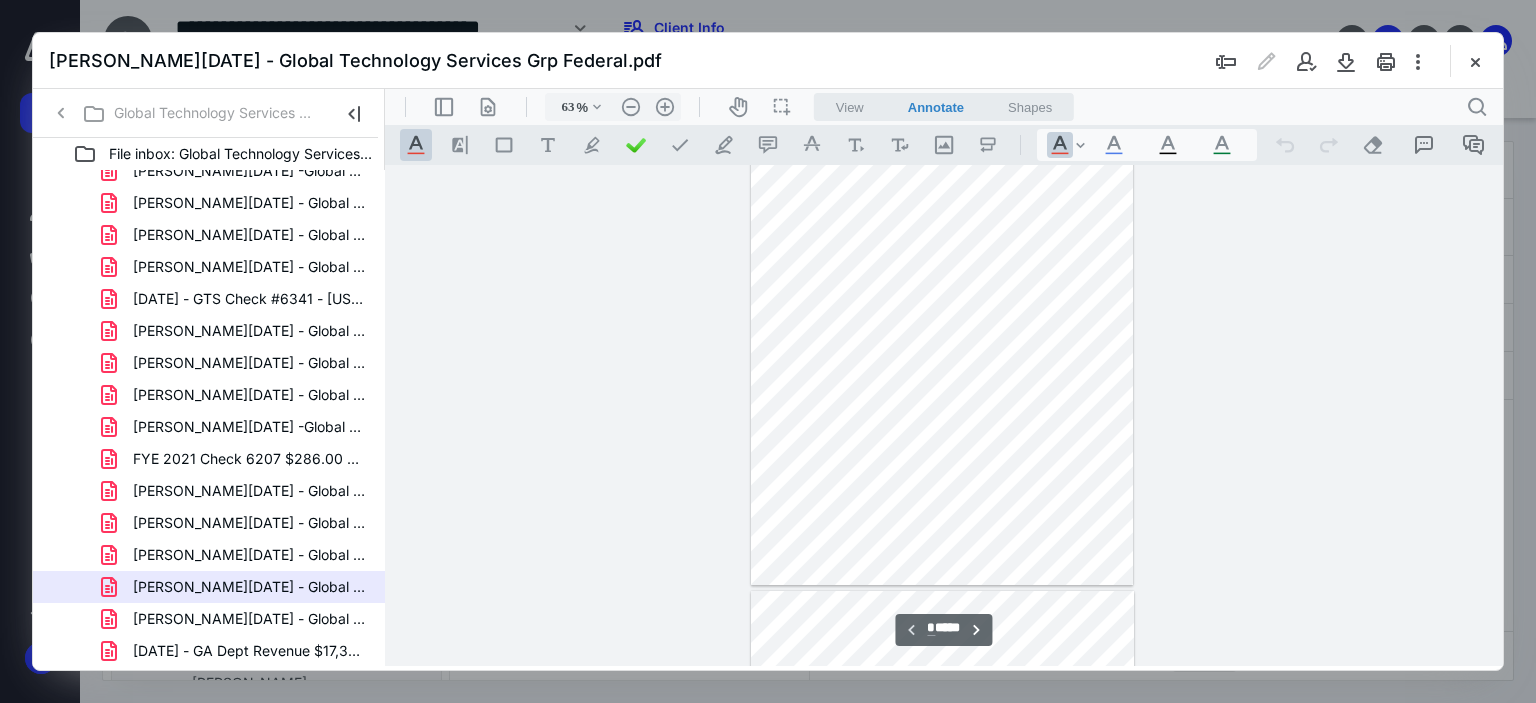 scroll, scrollTop: 160, scrollLeft: 0, axis: vertical 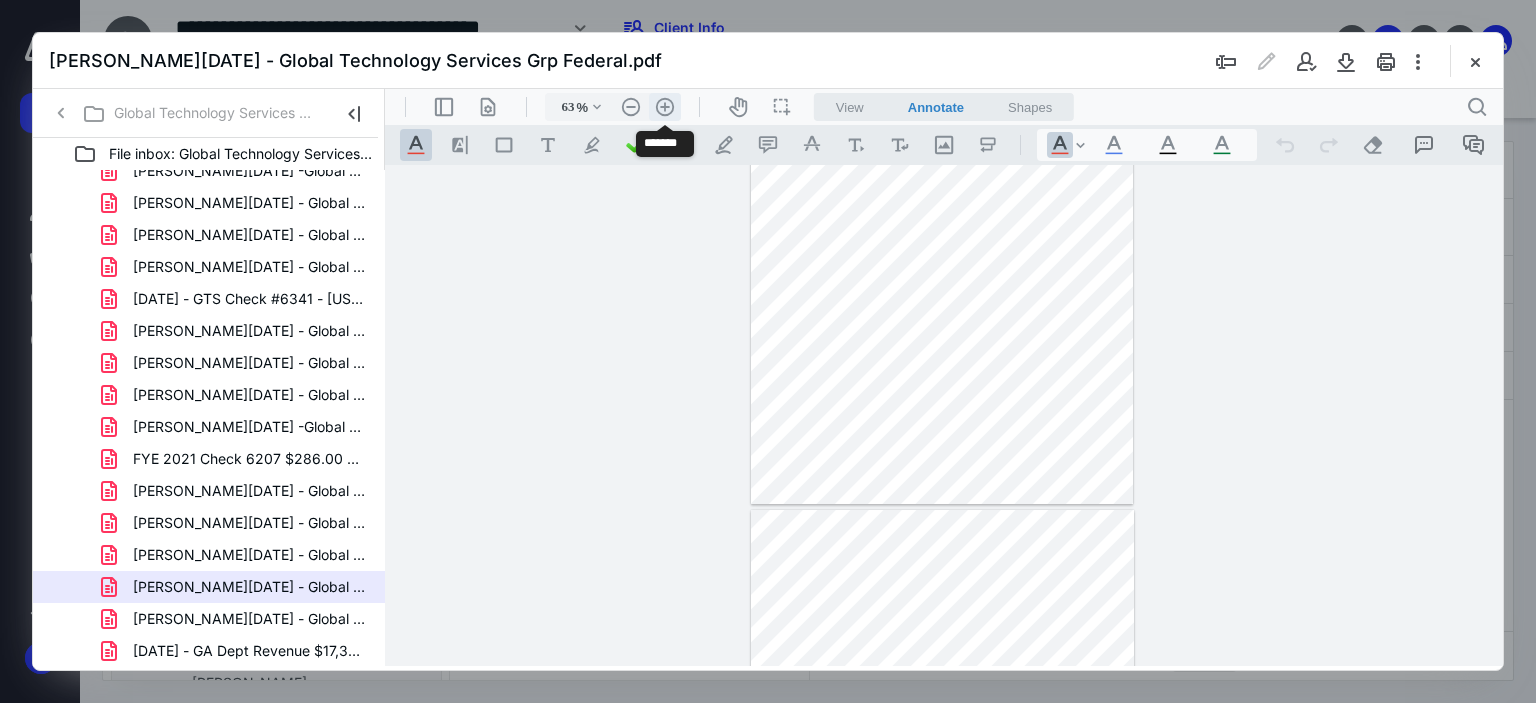 click on ".cls-1{fill:#abb0c4;} icon - header - zoom - in - line" at bounding box center [665, 107] 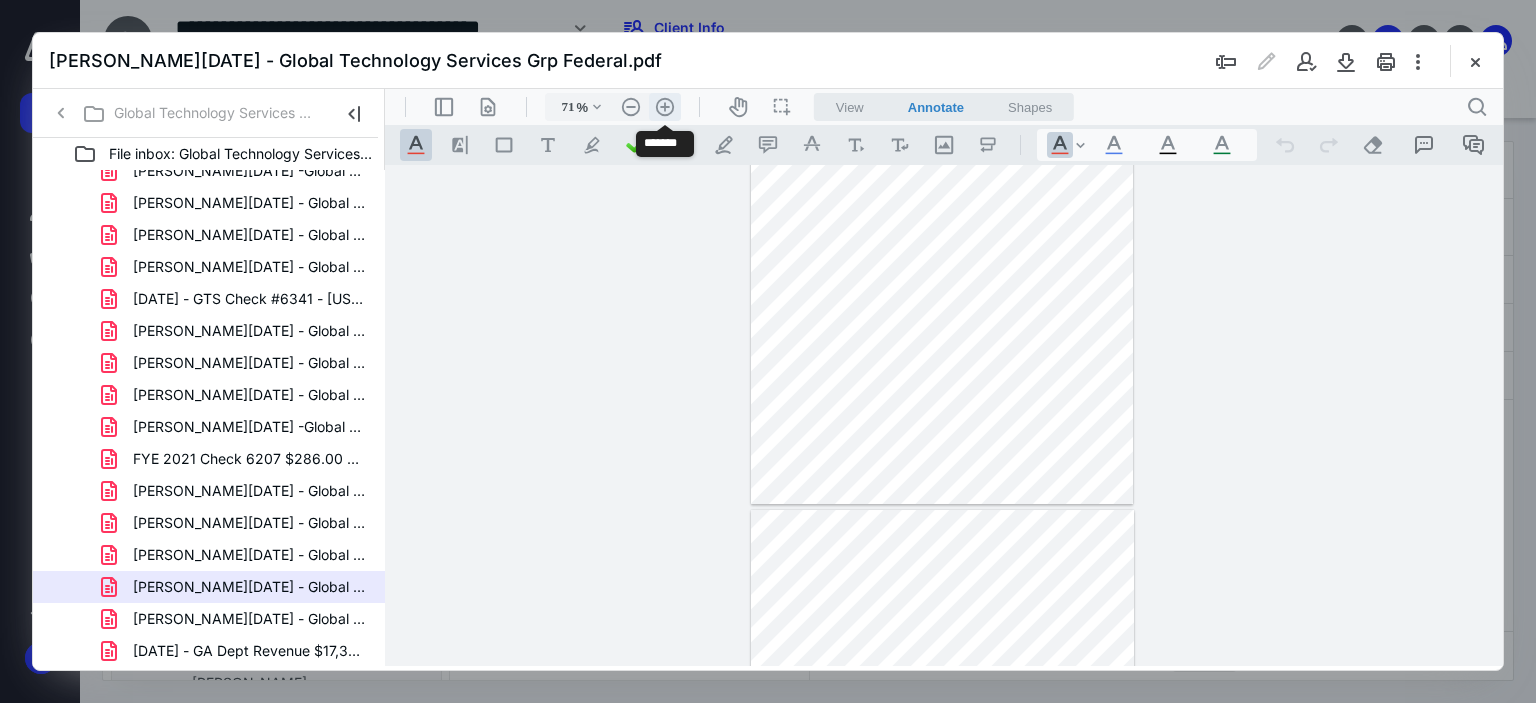 click on ".cls-1{fill:#abb0c4;} icon - header - zoom - in - line" at bounding box center (665, 107) 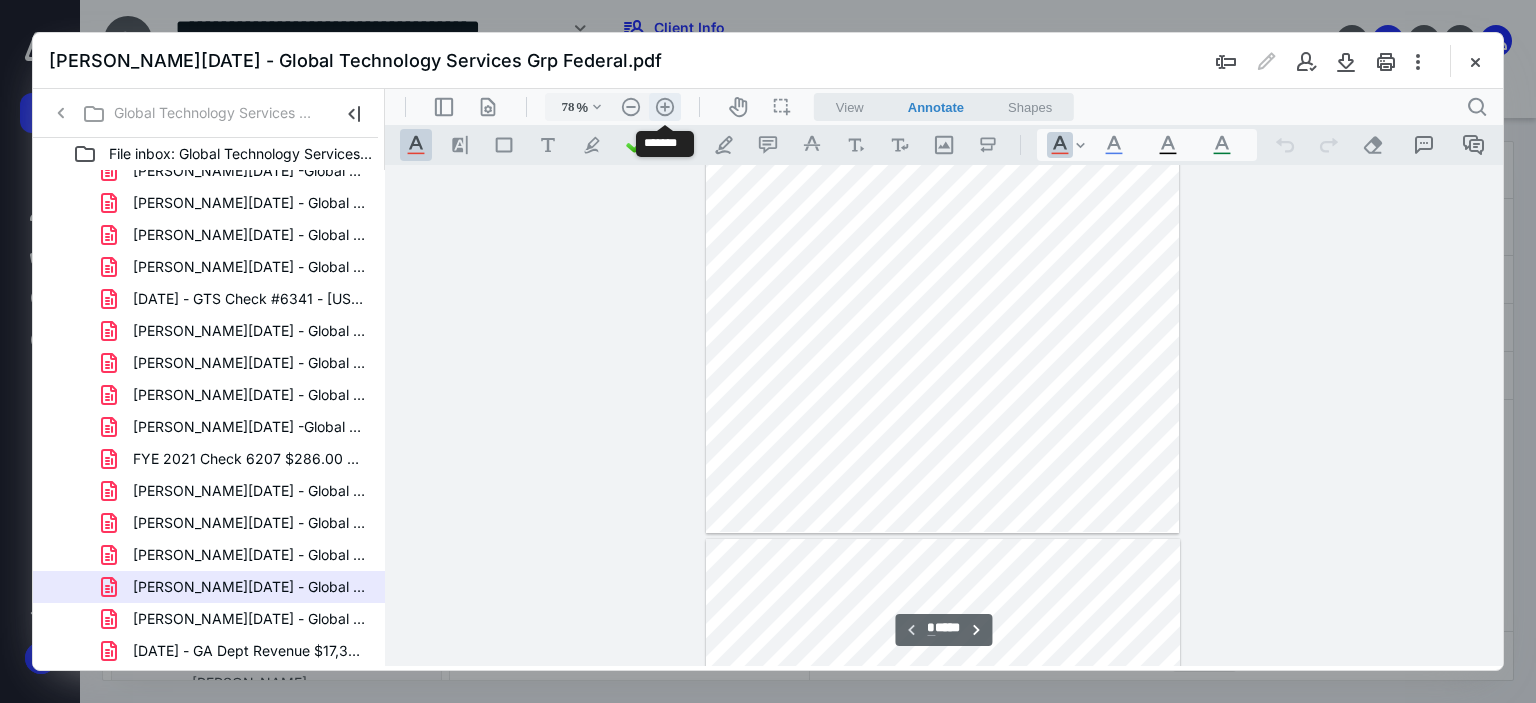 click on ".cls-1{fill:#abb0c4;} icon - header - zoom - in - line" at bounding box center (665, 107) 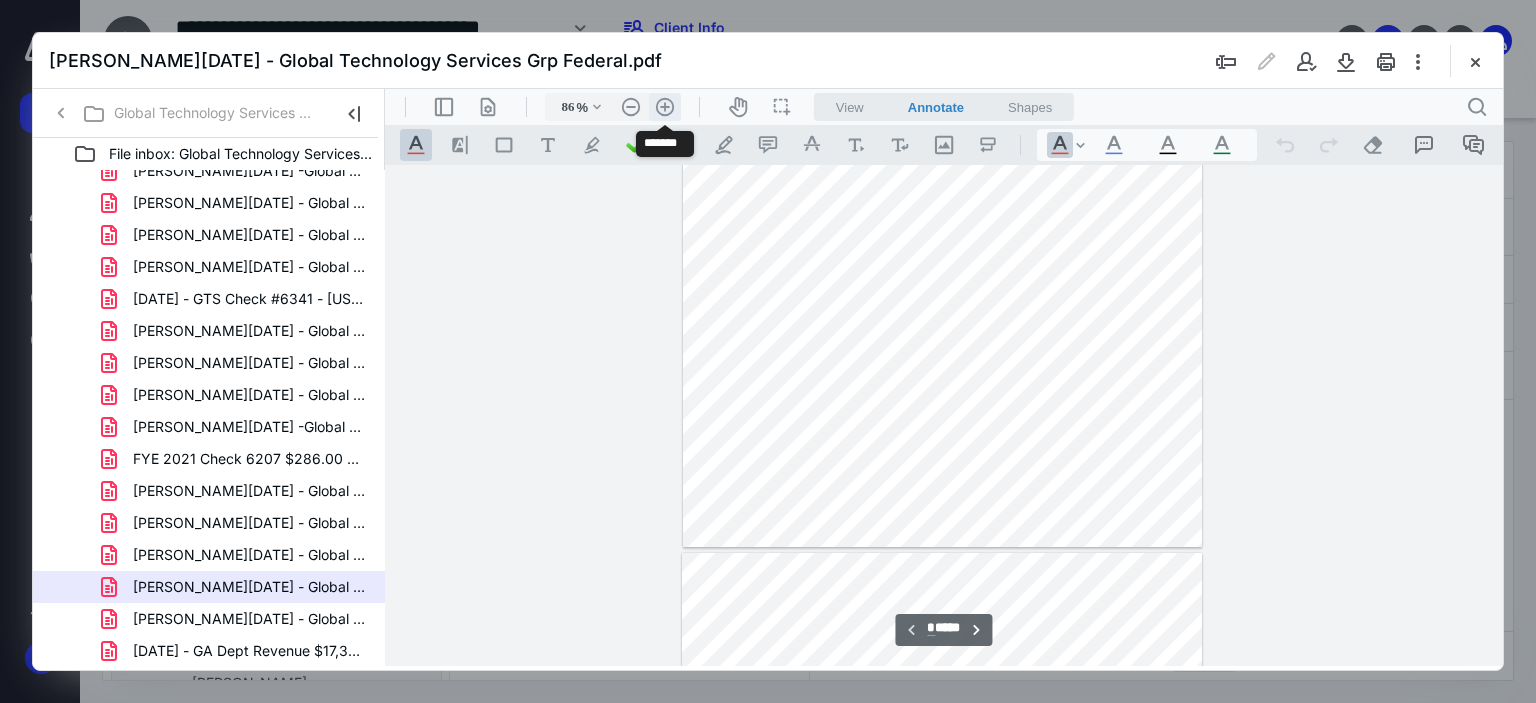 click on ".cls-1{fill:#abb0c4;} icon - header - zoom - in - line" at bounding box center [665, 107] 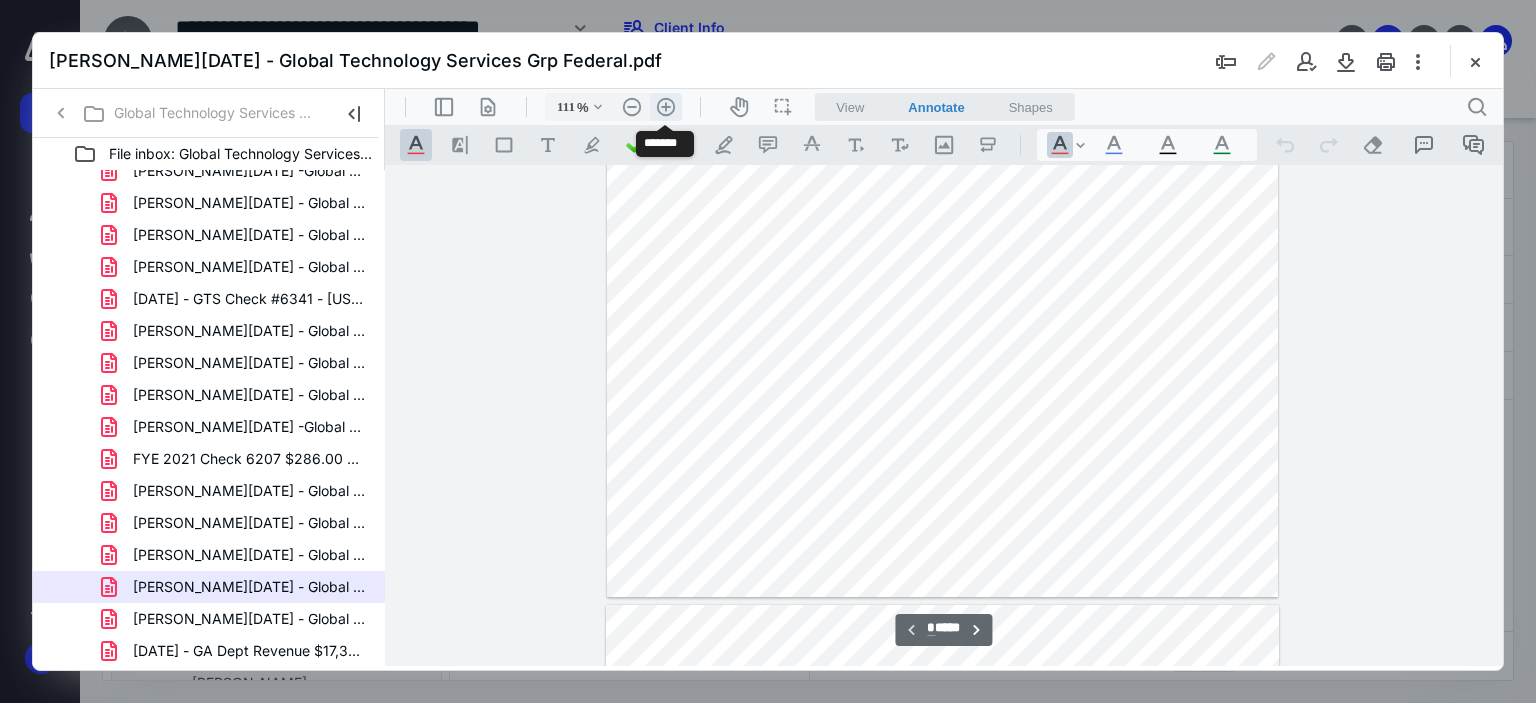 click on ".cls-1{fill:#abb0c4;} icon - header - zoom - in - line" at bounding box center (666, 107) 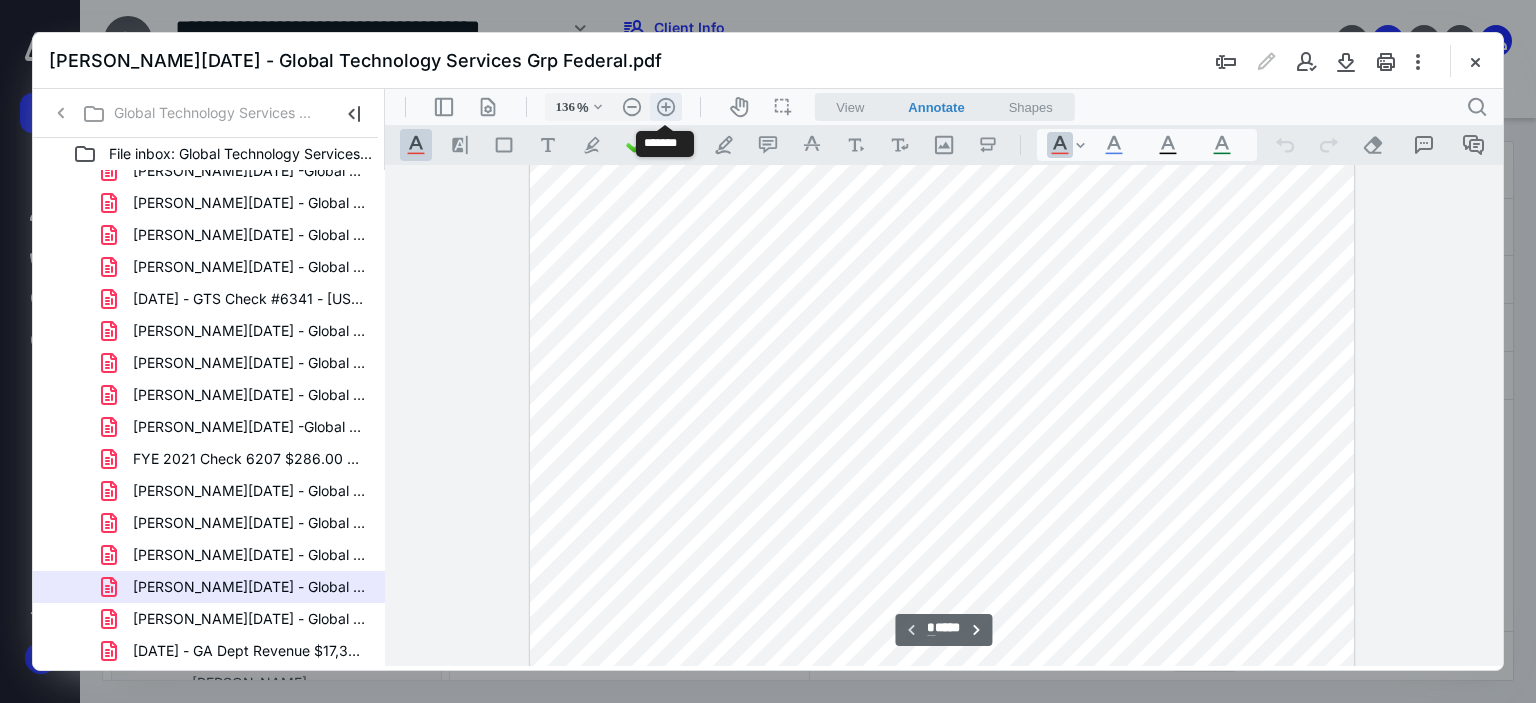 scroll, scrollTop: 592, scrollLeft: 0, axis: vertical 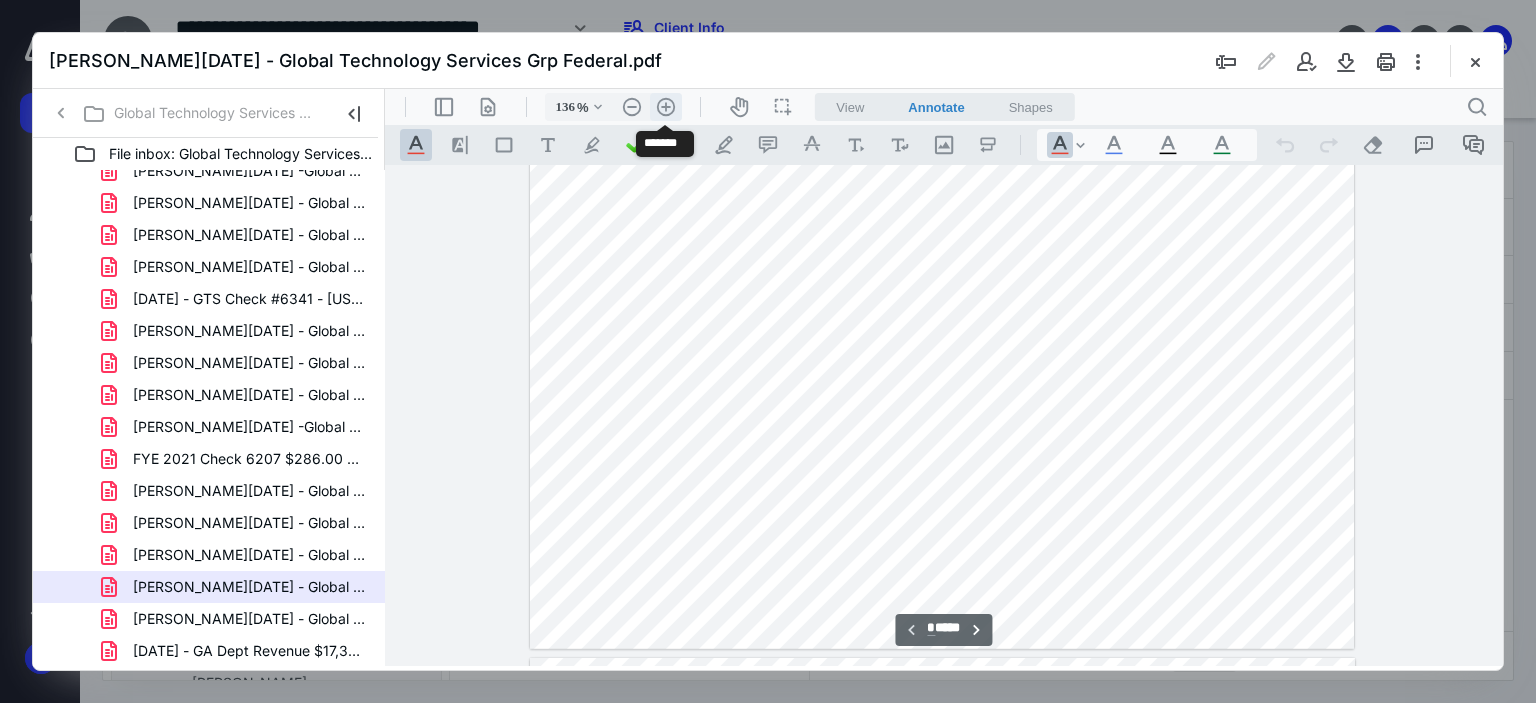 click on ".cls-1{fill:#abb0c4;} icon - header - zoom - in - line" at bounding box center (666, 107) 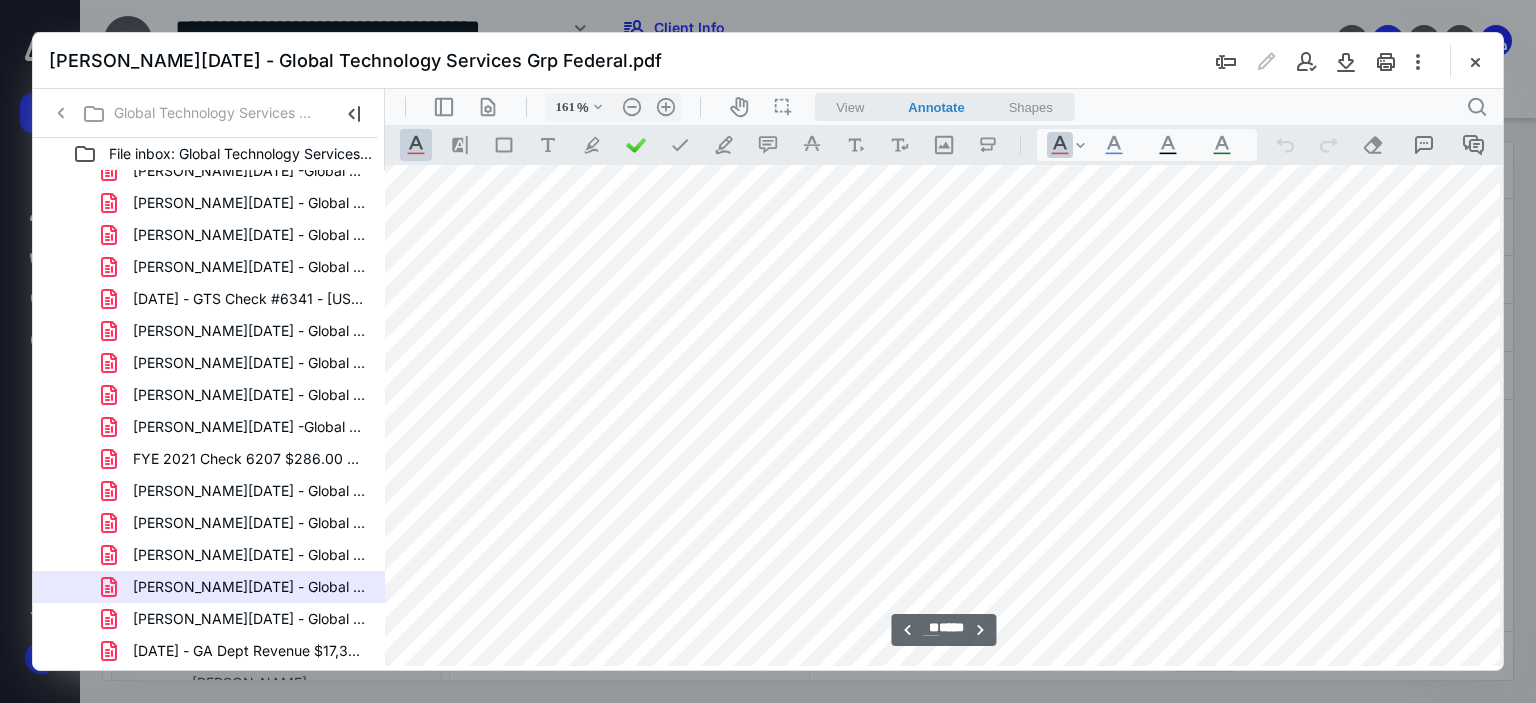 scroll, scrollTop: 29712, scrollLeft: 40, axis: both 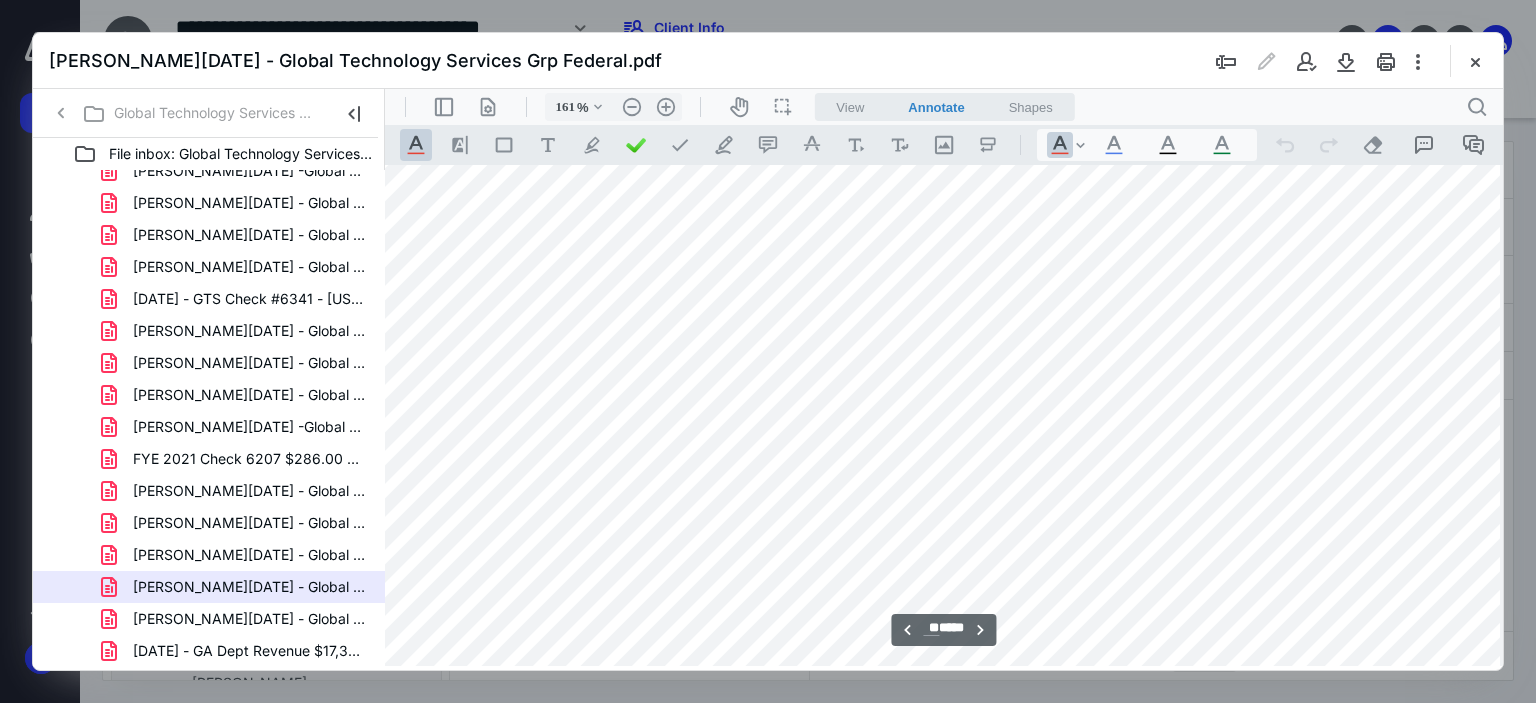type on "**" 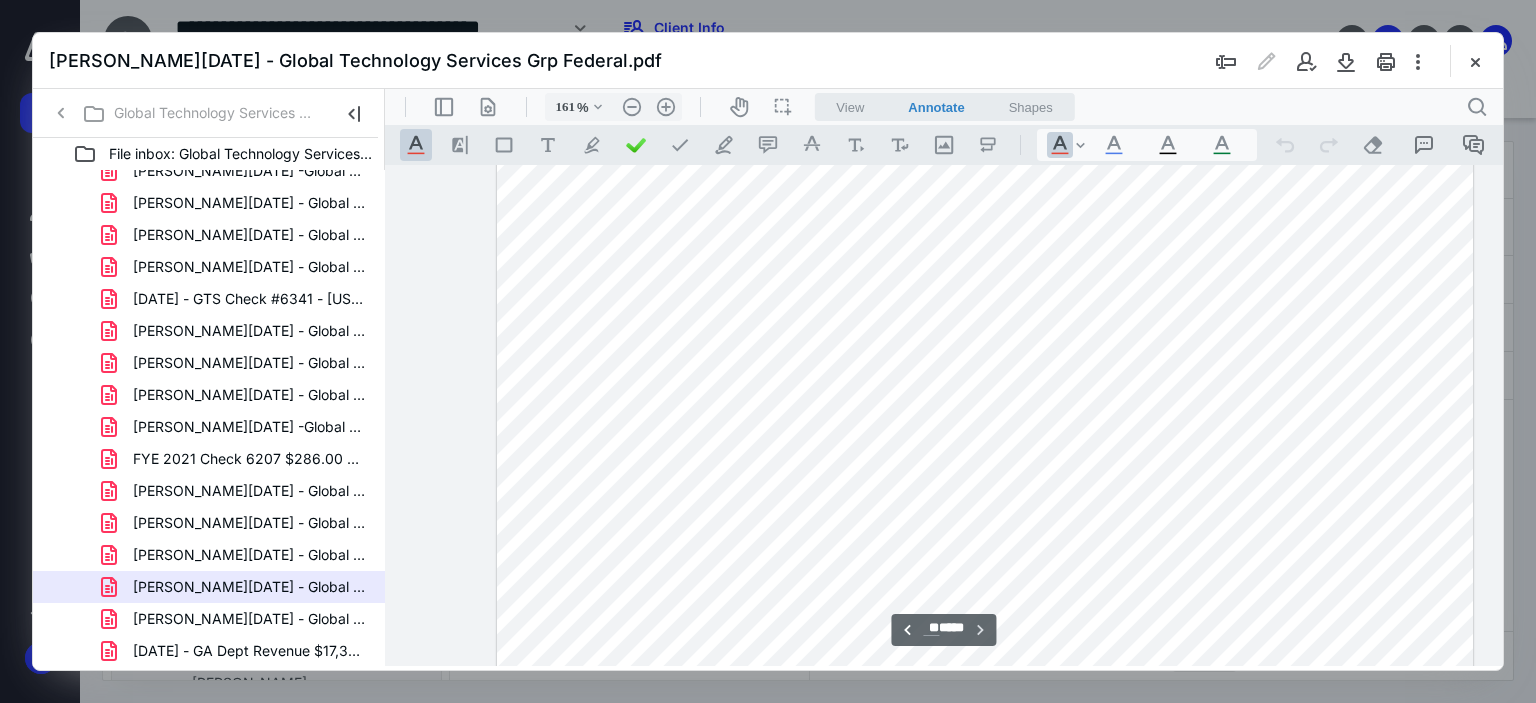 scroll, scrollTop: 31886, scrollLeft: 40, axis: both 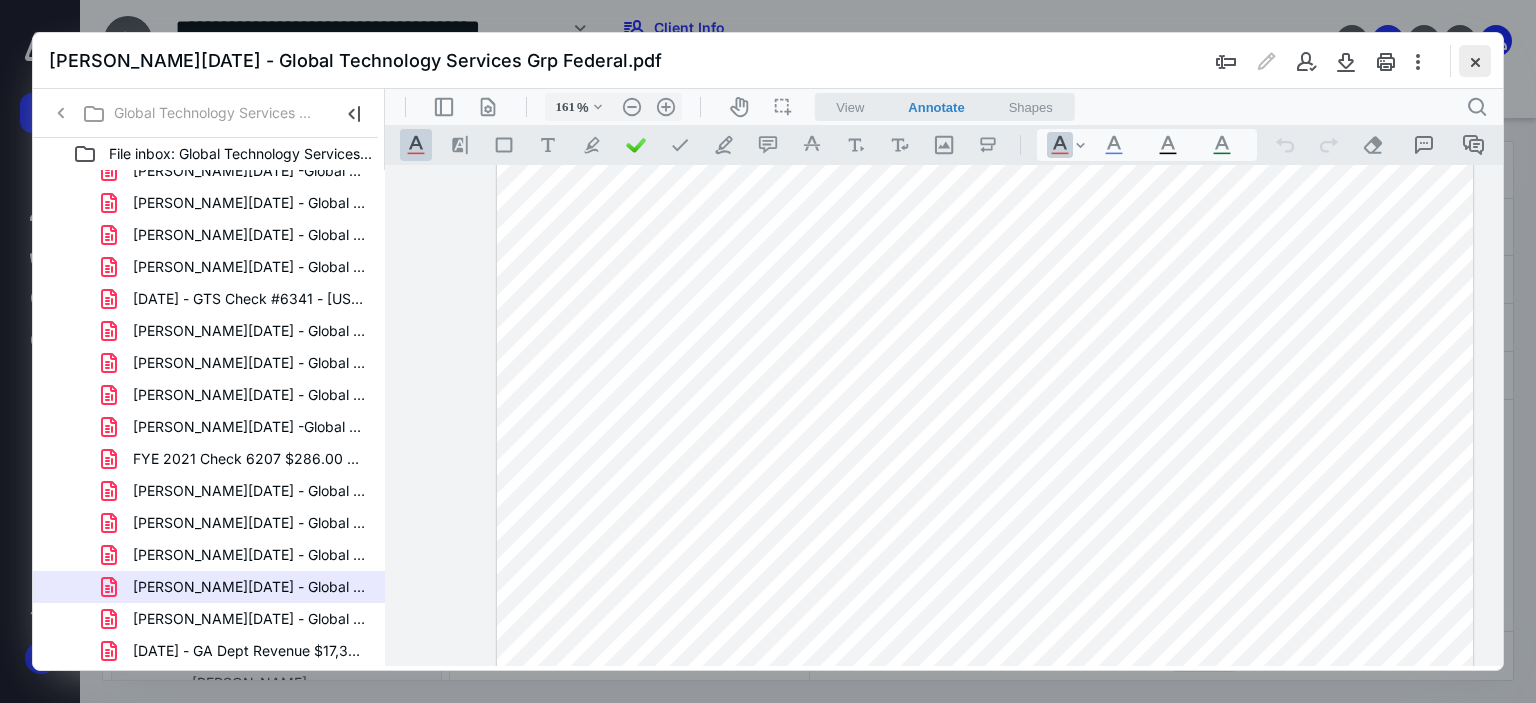 click at bounding box center (1475, 61) 